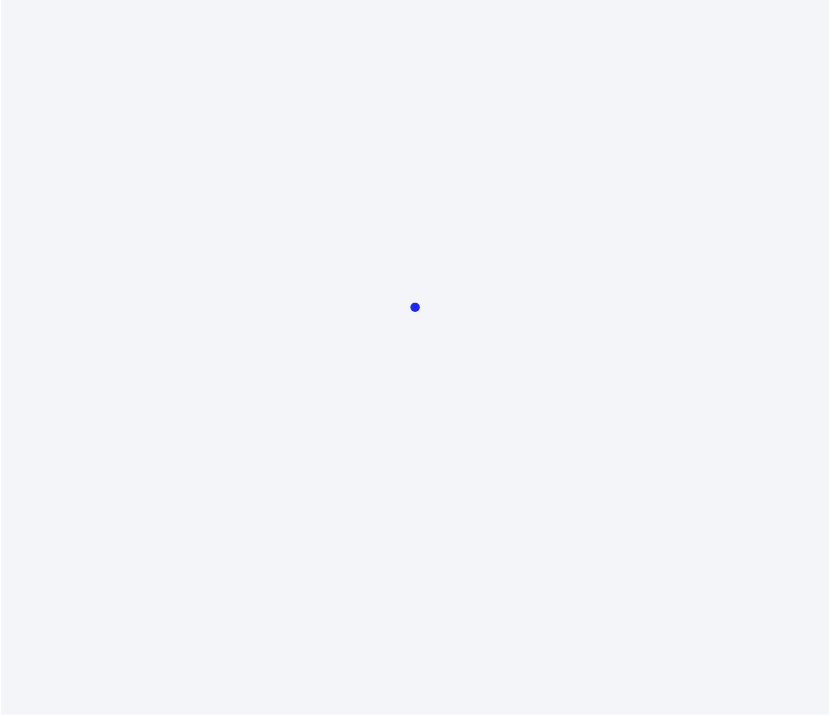 scroll, scrollTop: 0, scrollLeft: 0, axis: both 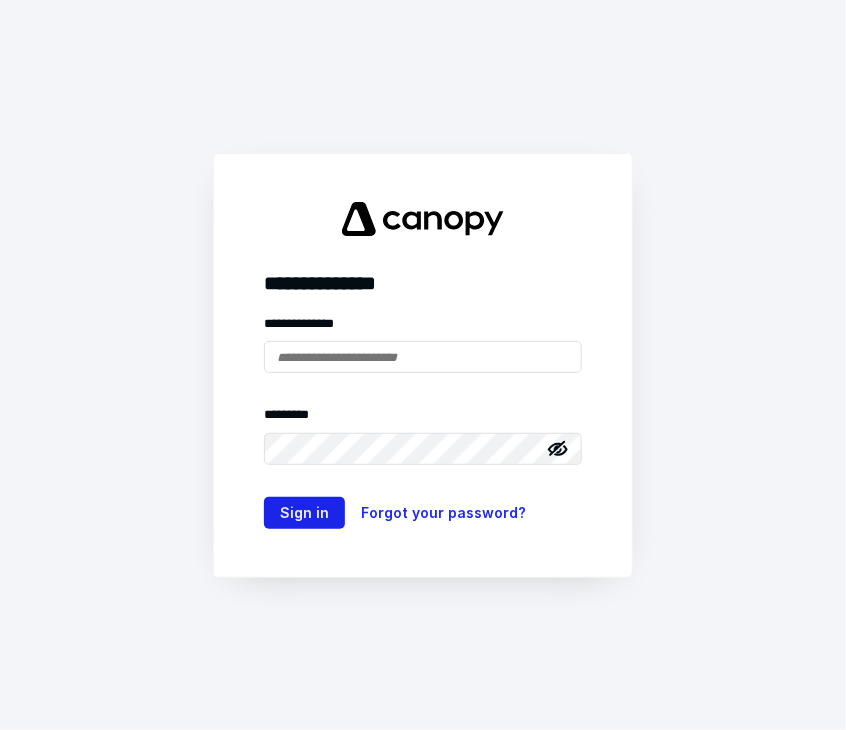type on "**********" 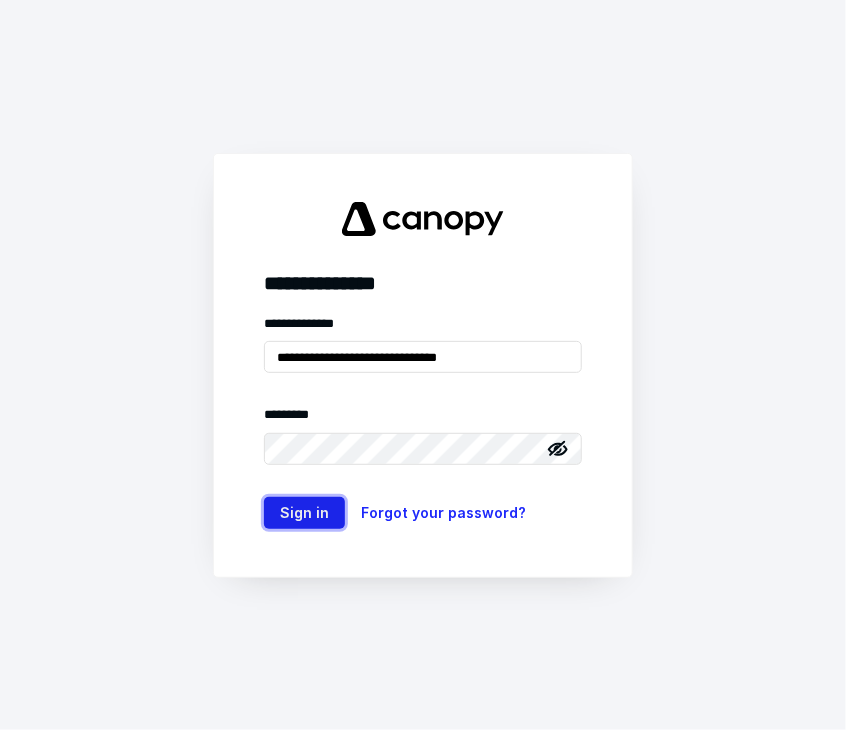 click on "Sign in" at bounding box center [304, 513] 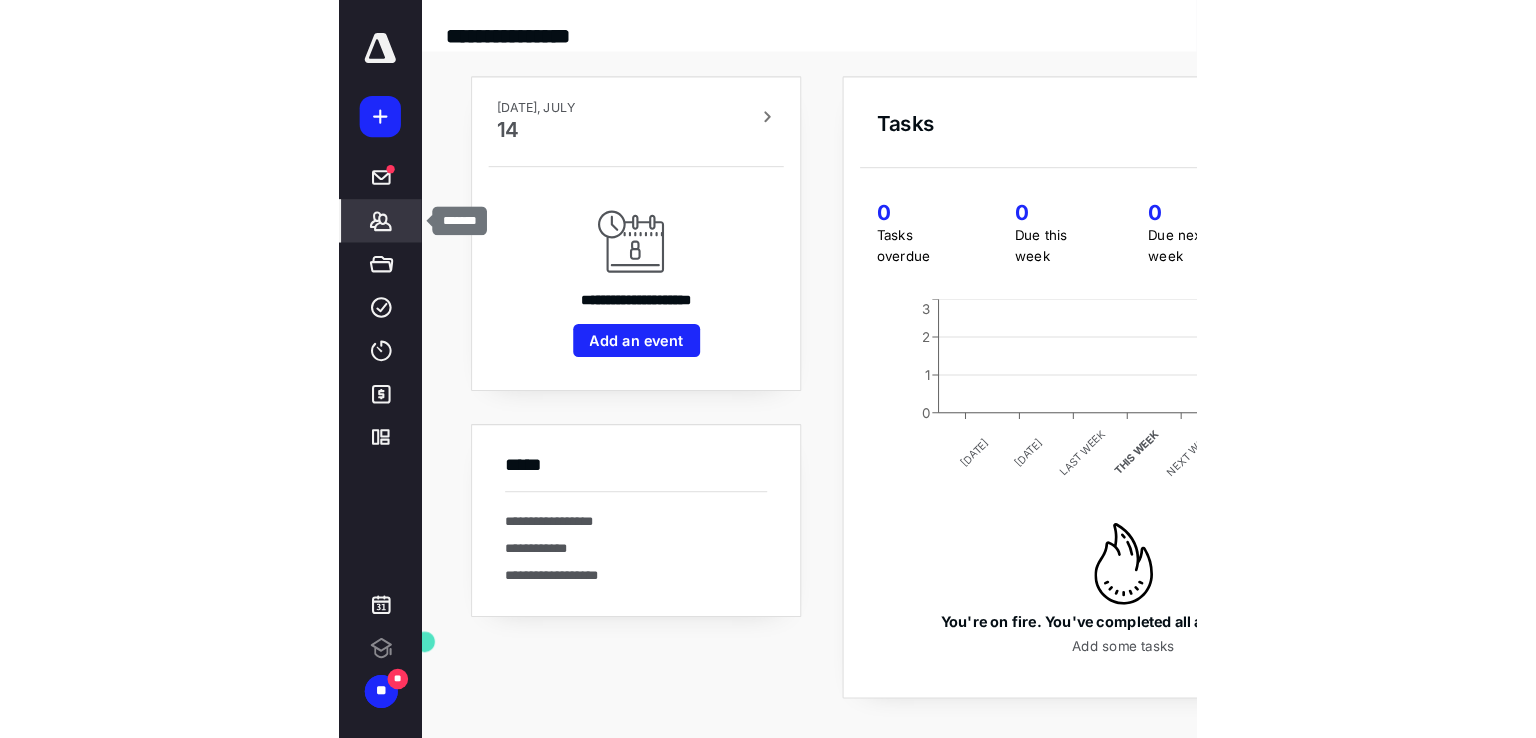 scroll, scrollTop: 0, scrollLeft: 0, axis: both 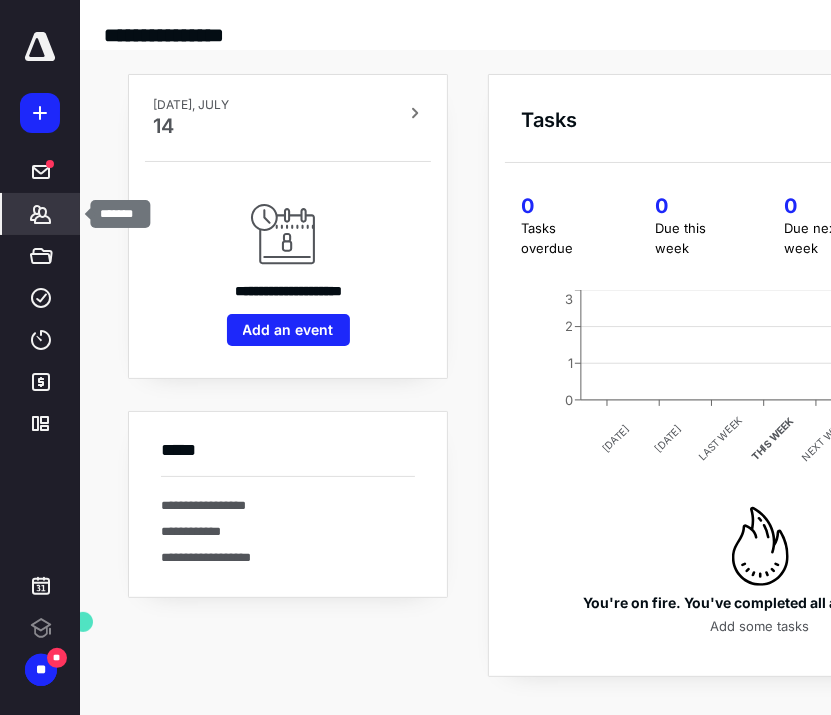 click 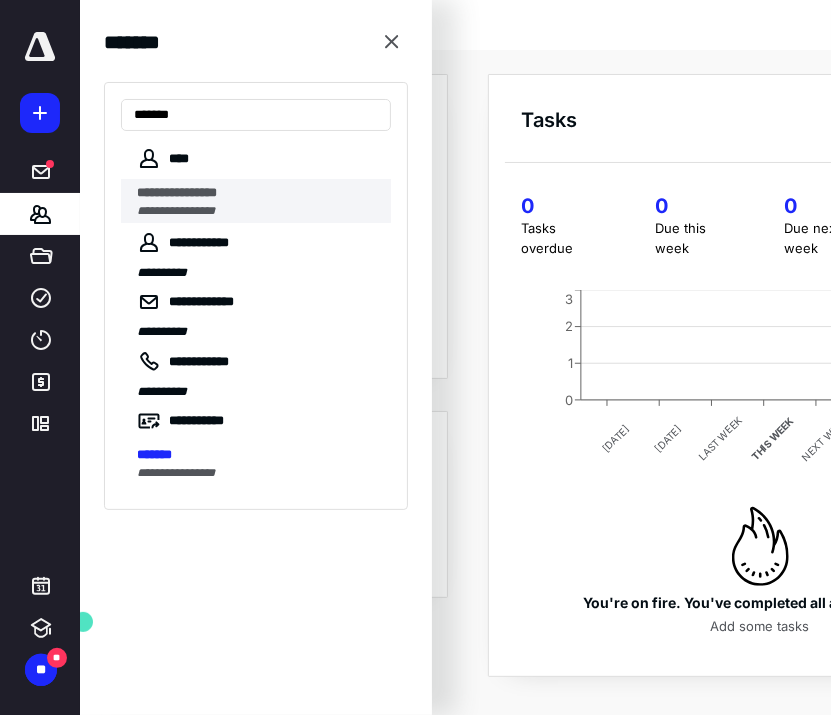 type on "*******" 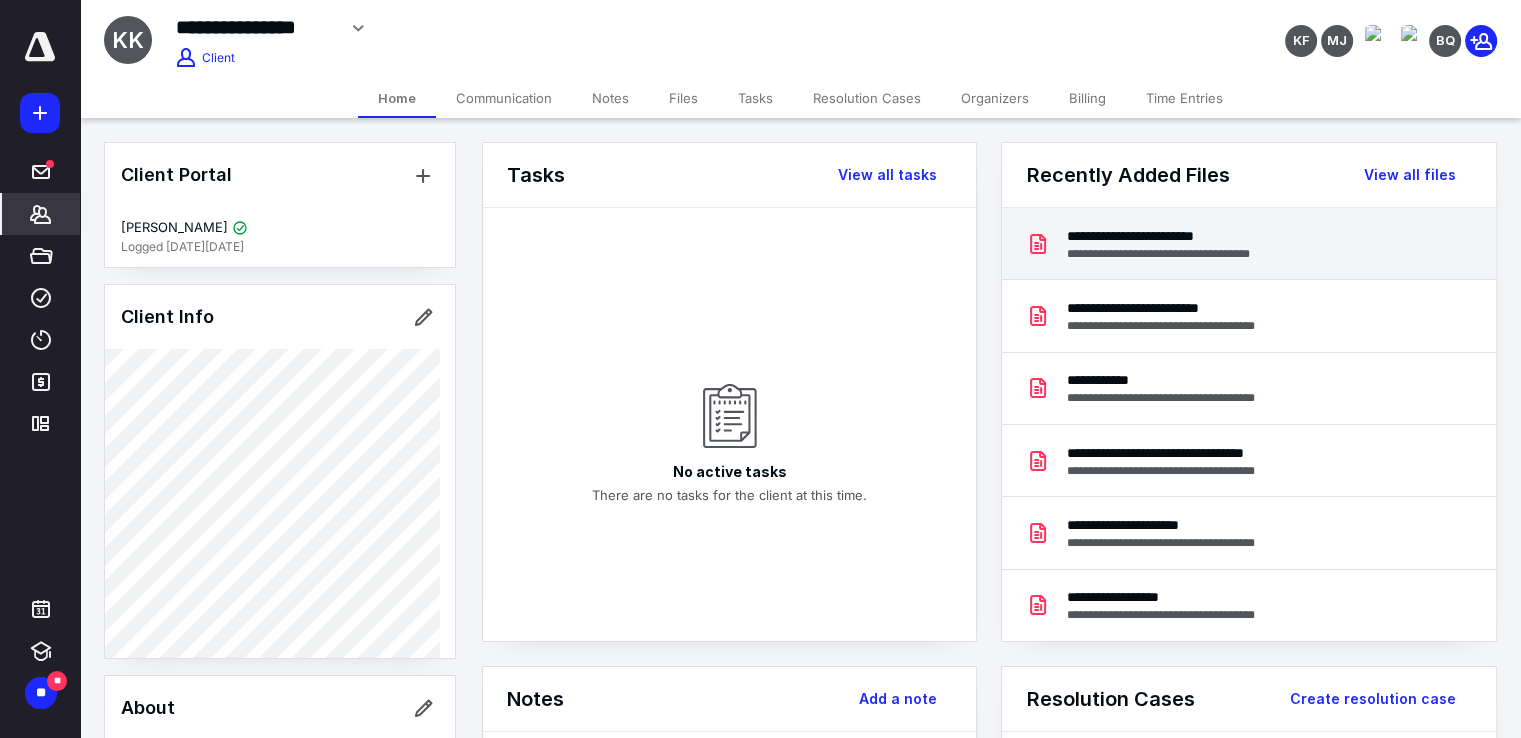 click on "**********" at bounding box center [1176, 236] 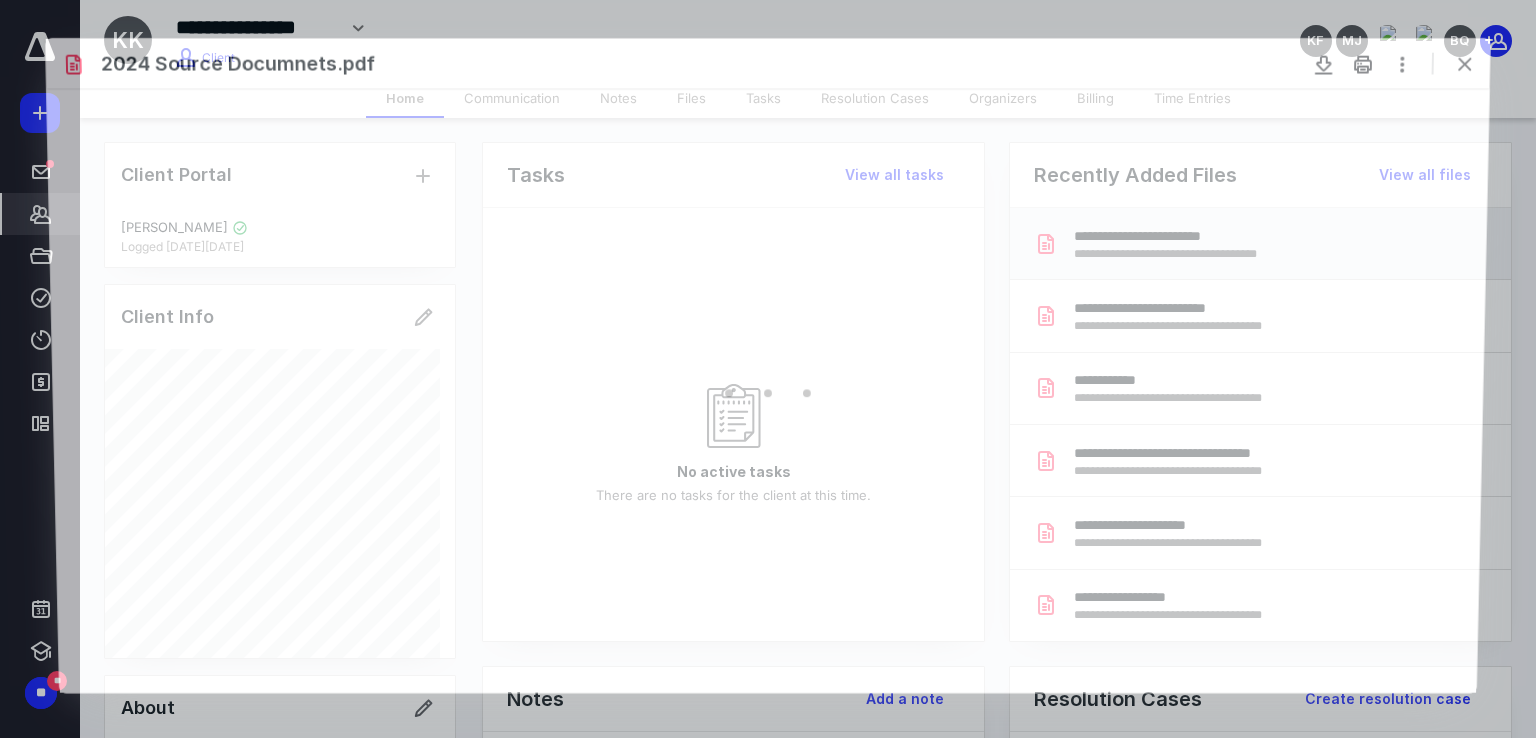 scroll, scrollTop: 0, scrollLeft: 0, axis: both 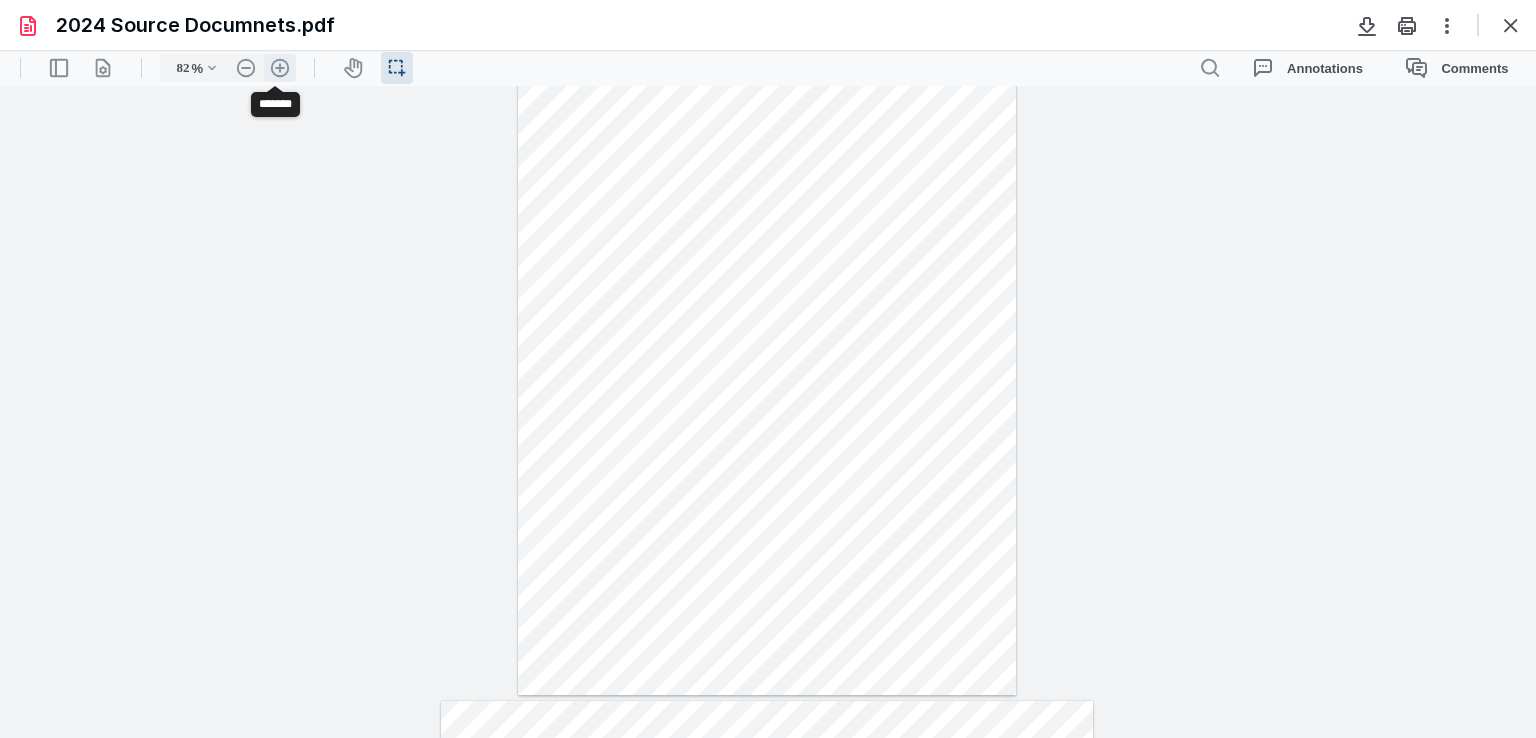 click on ".cls-1{fill:#abb0c4;} icon - header - zoom - in - line" at bounding box center [280, 68] 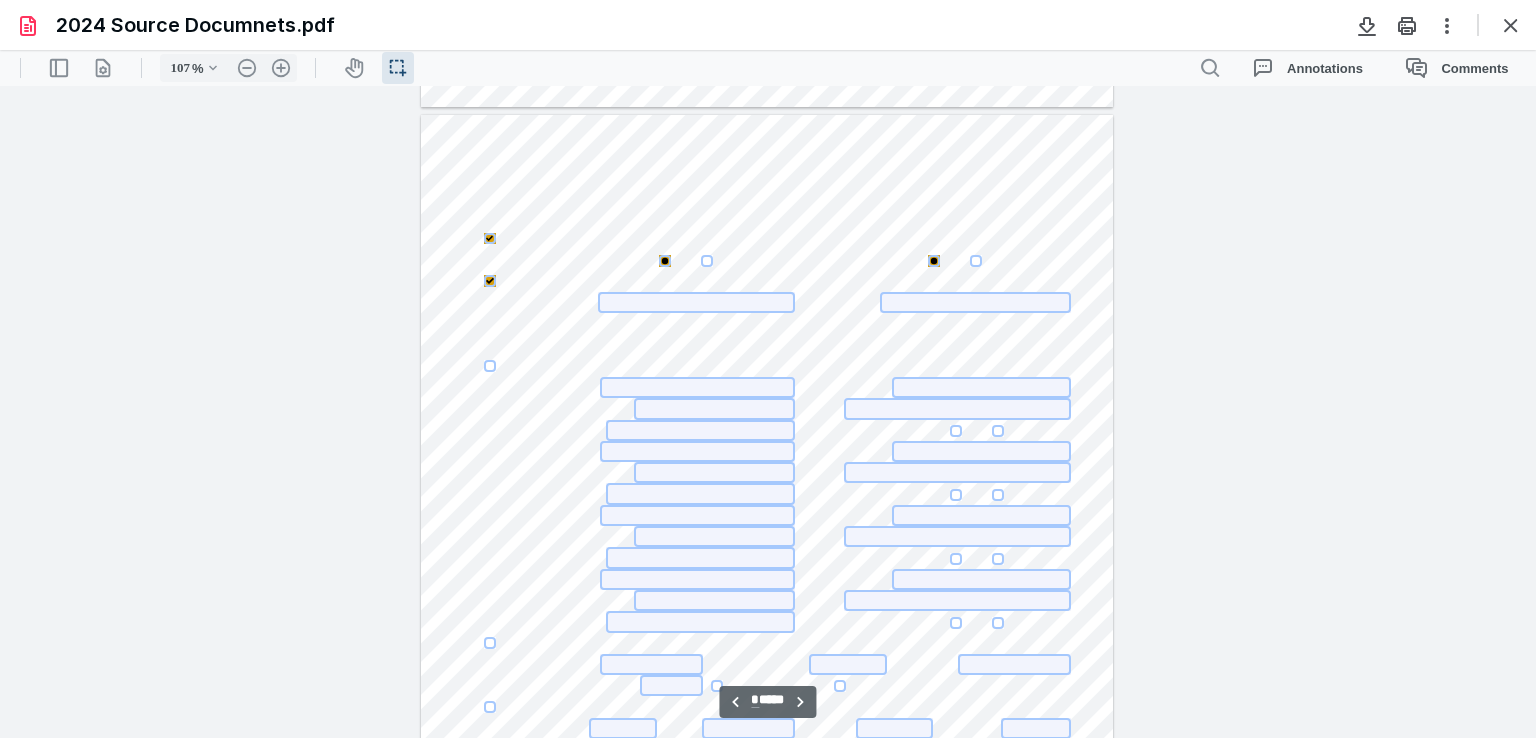 scroll, scrollTop: 4145, scrollLeft: 0, axis: vertical 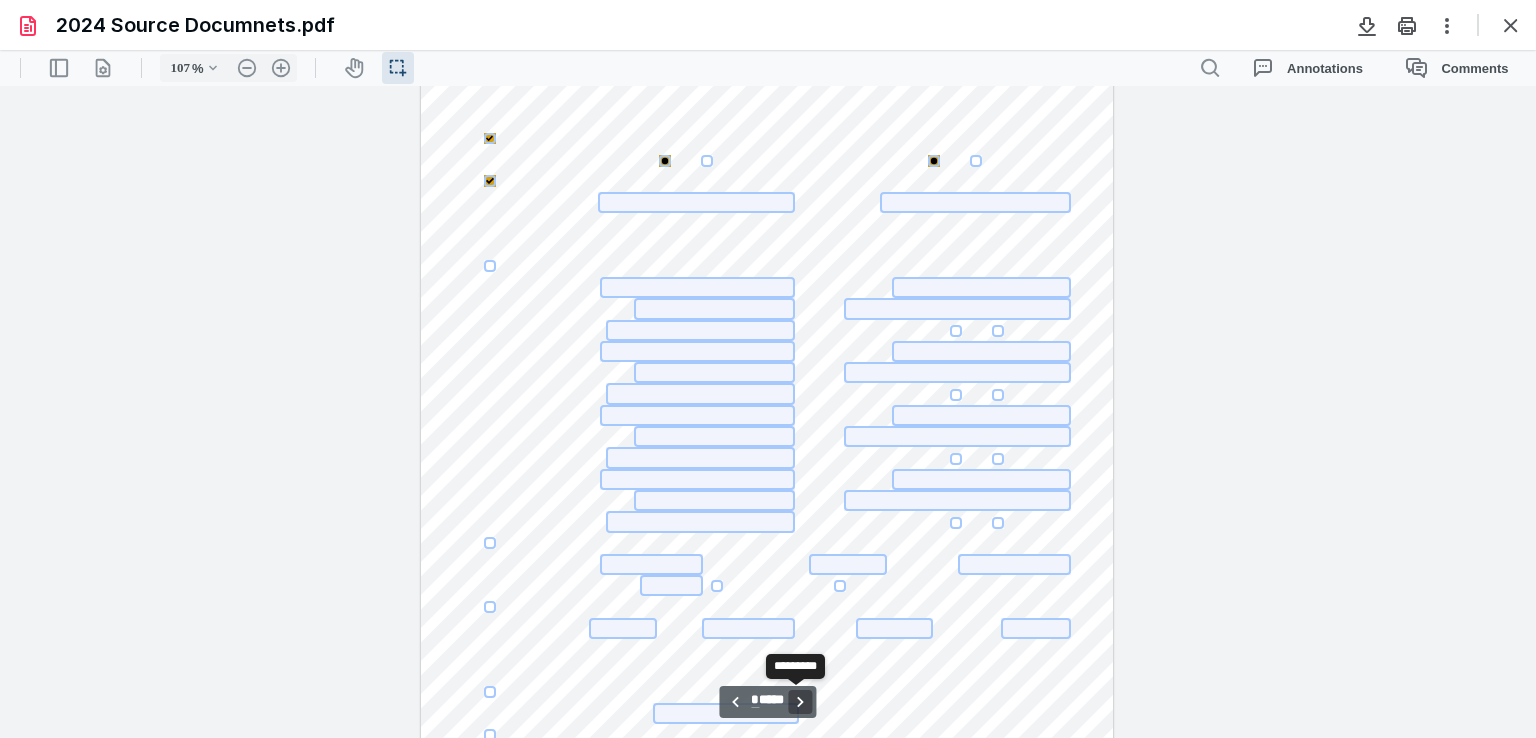 click on "**********" at bounding box center (801, 702) 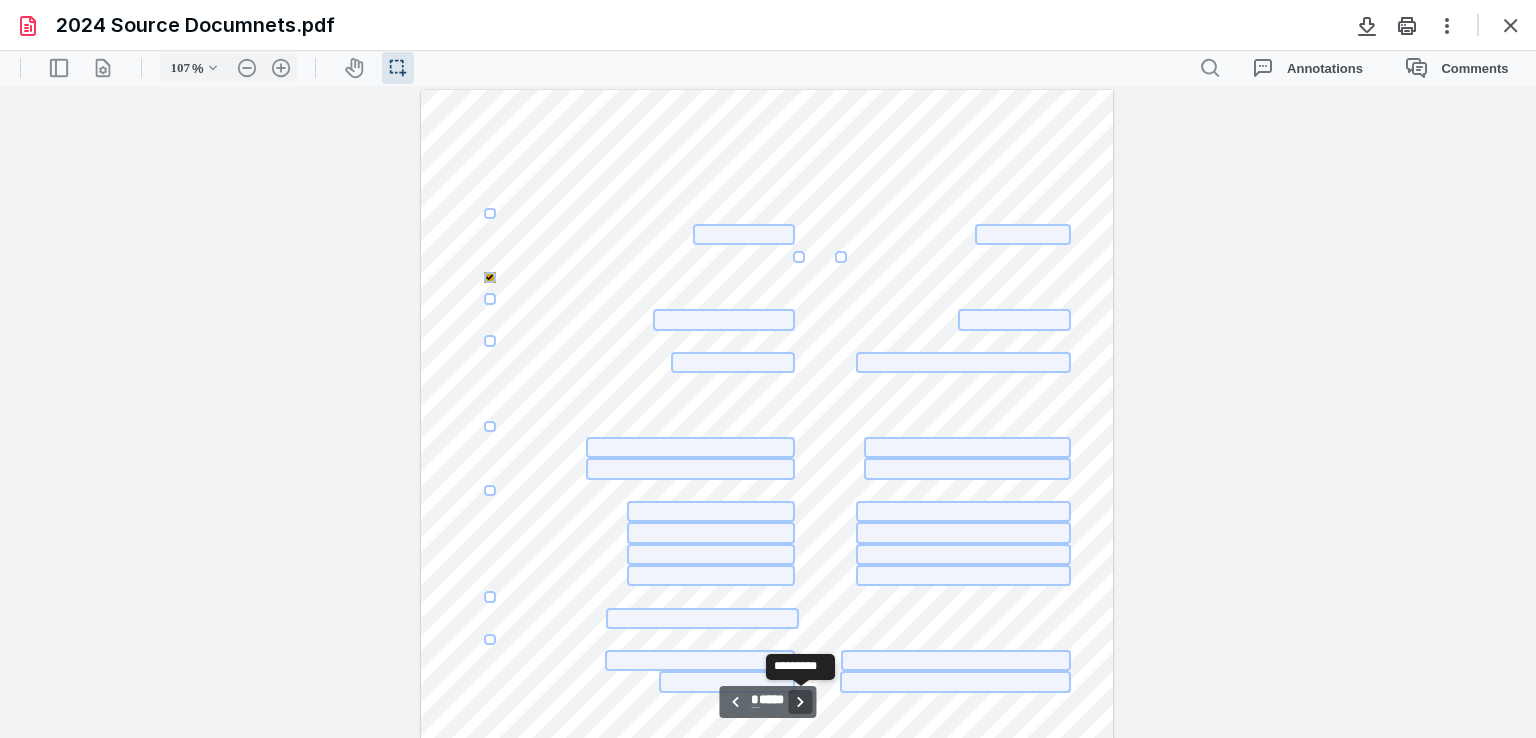 click on "**********" at bounding box center (801, 702) 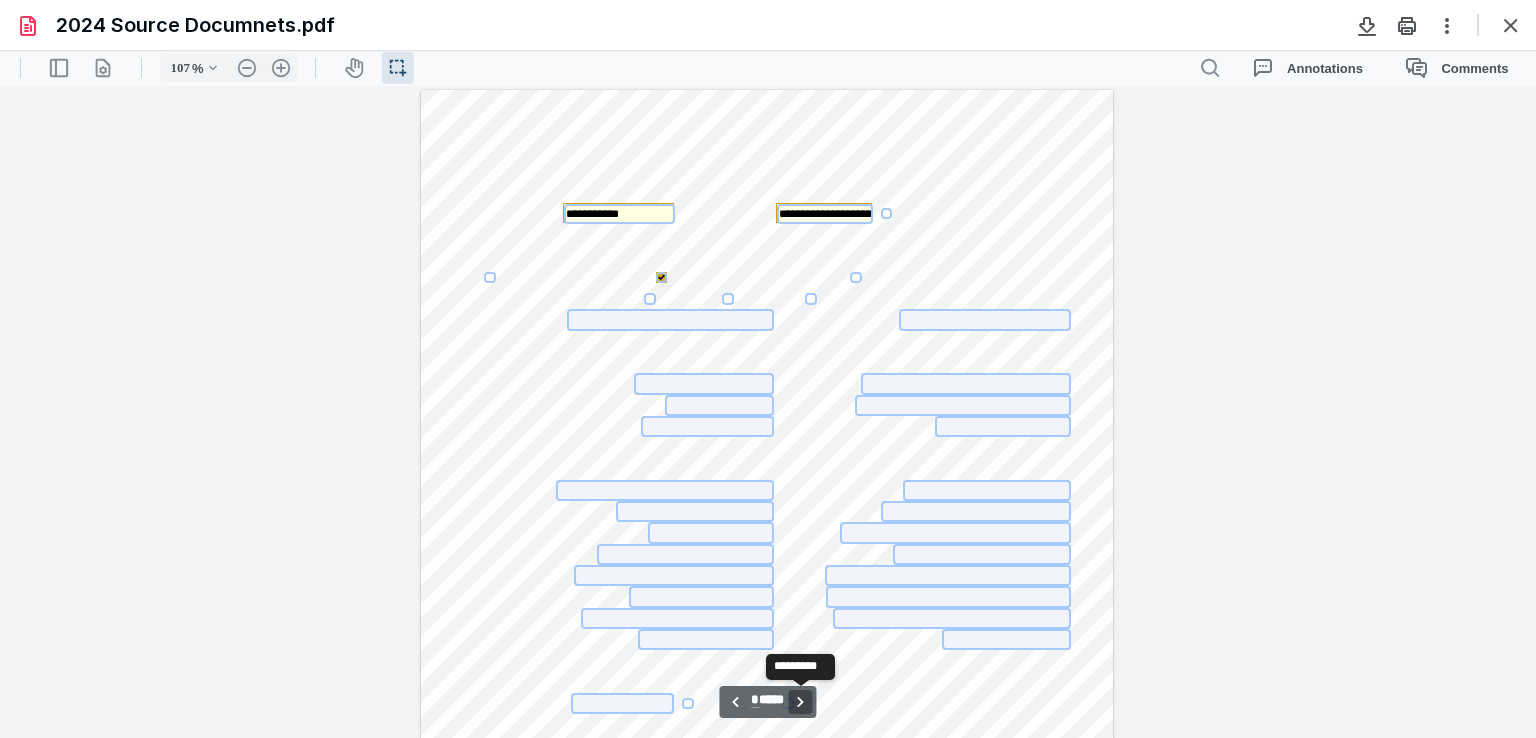 click on "**********" at bounding box center (801, 702) 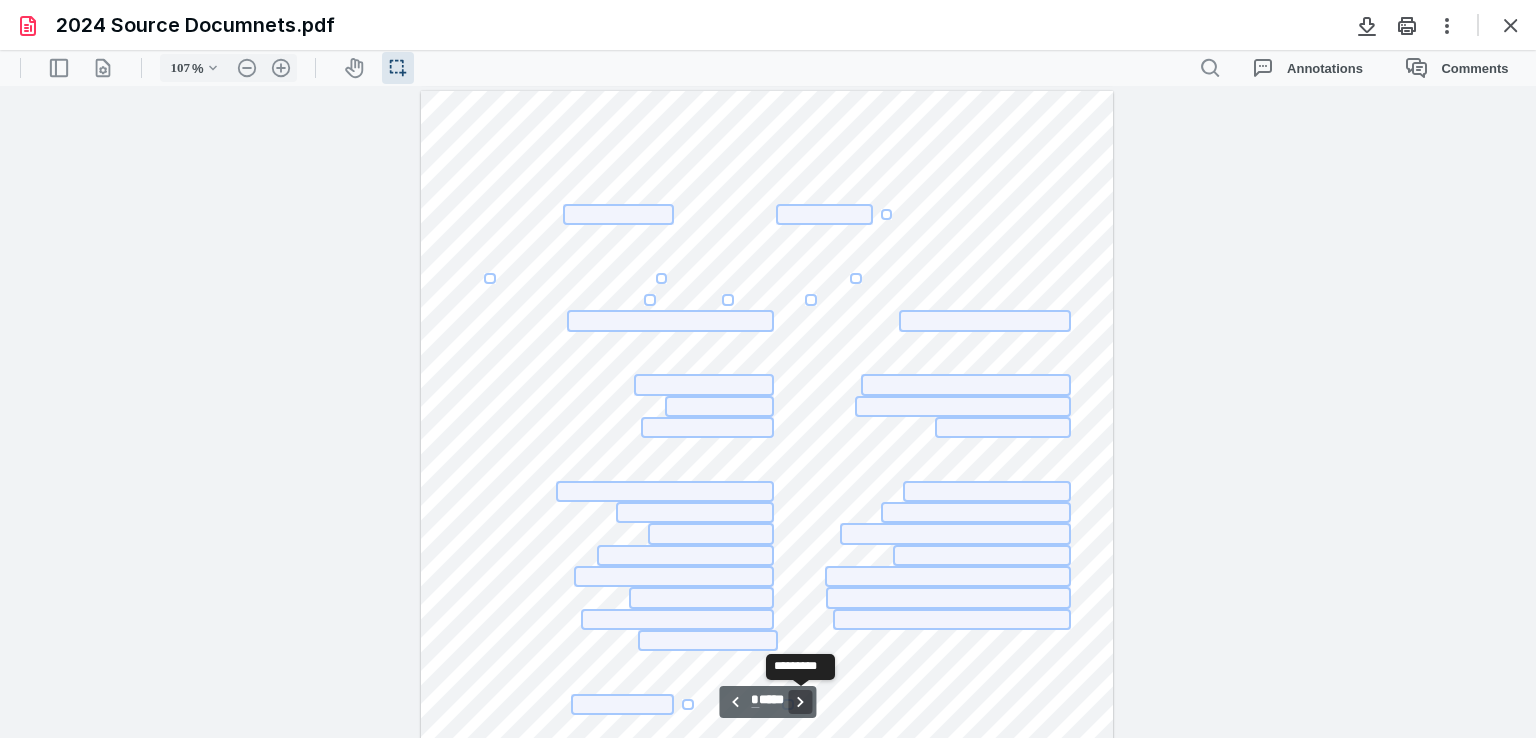 click on "**********" at bounding box center [801, 702] 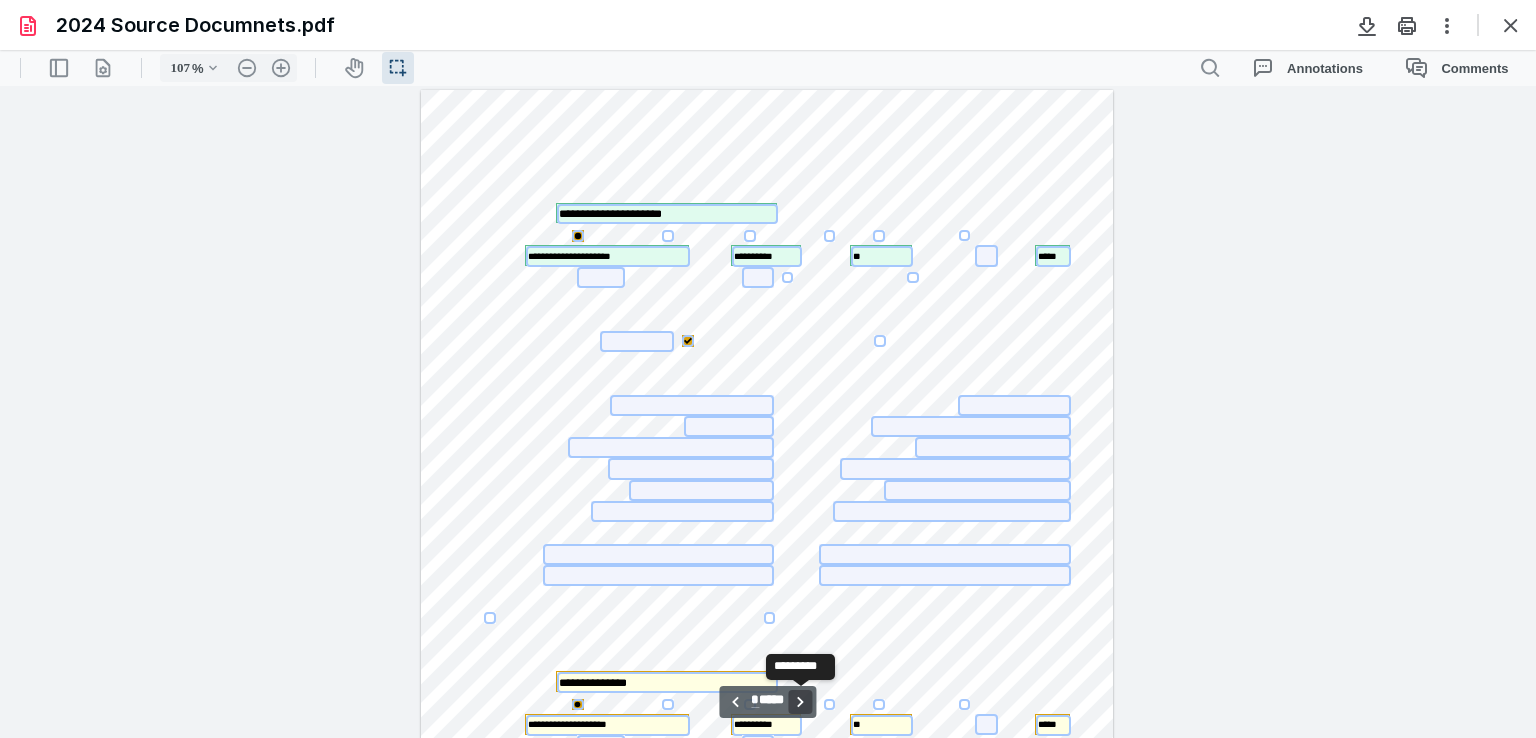 click on "**********" at bounding box center [801, 702] 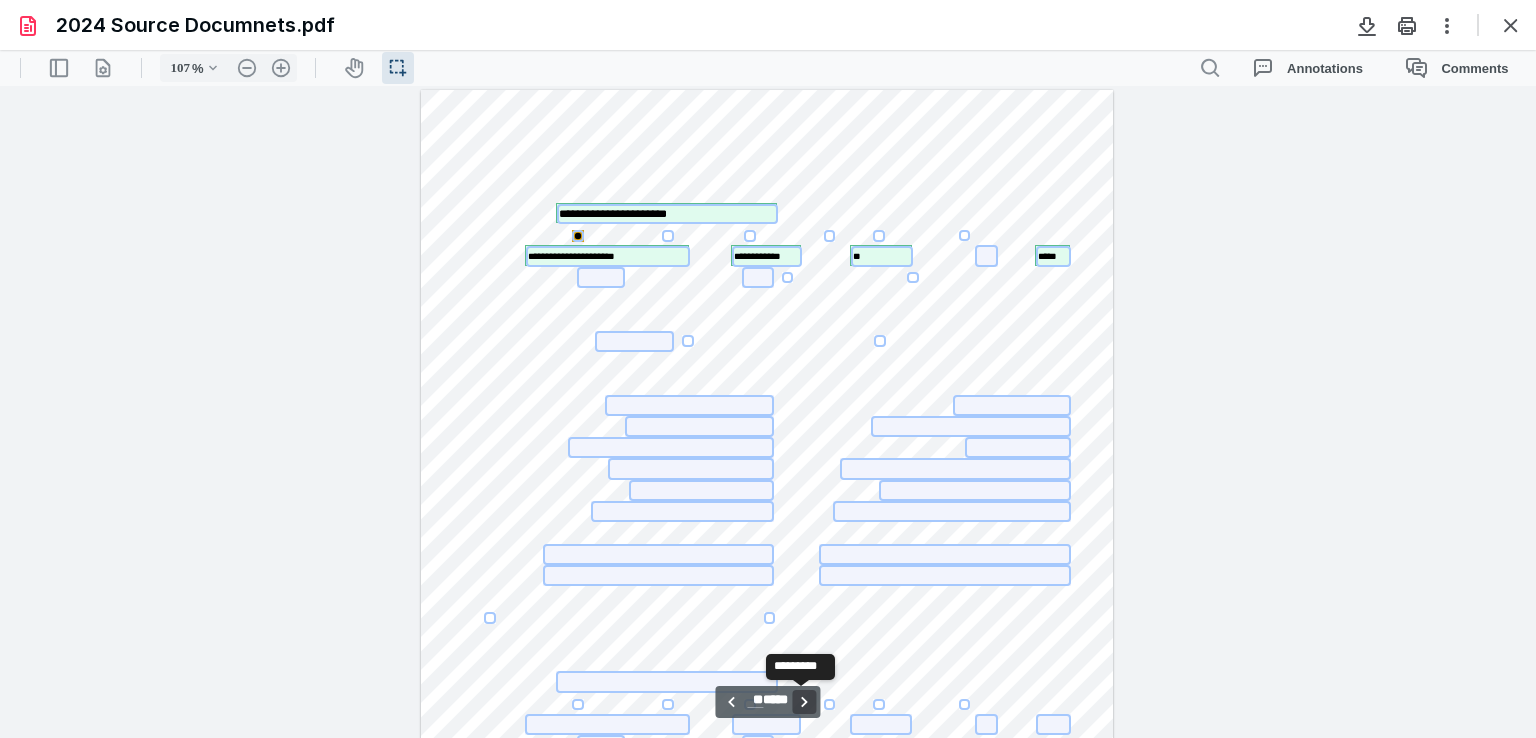 click on "**********" at bounding box center [805, 702] 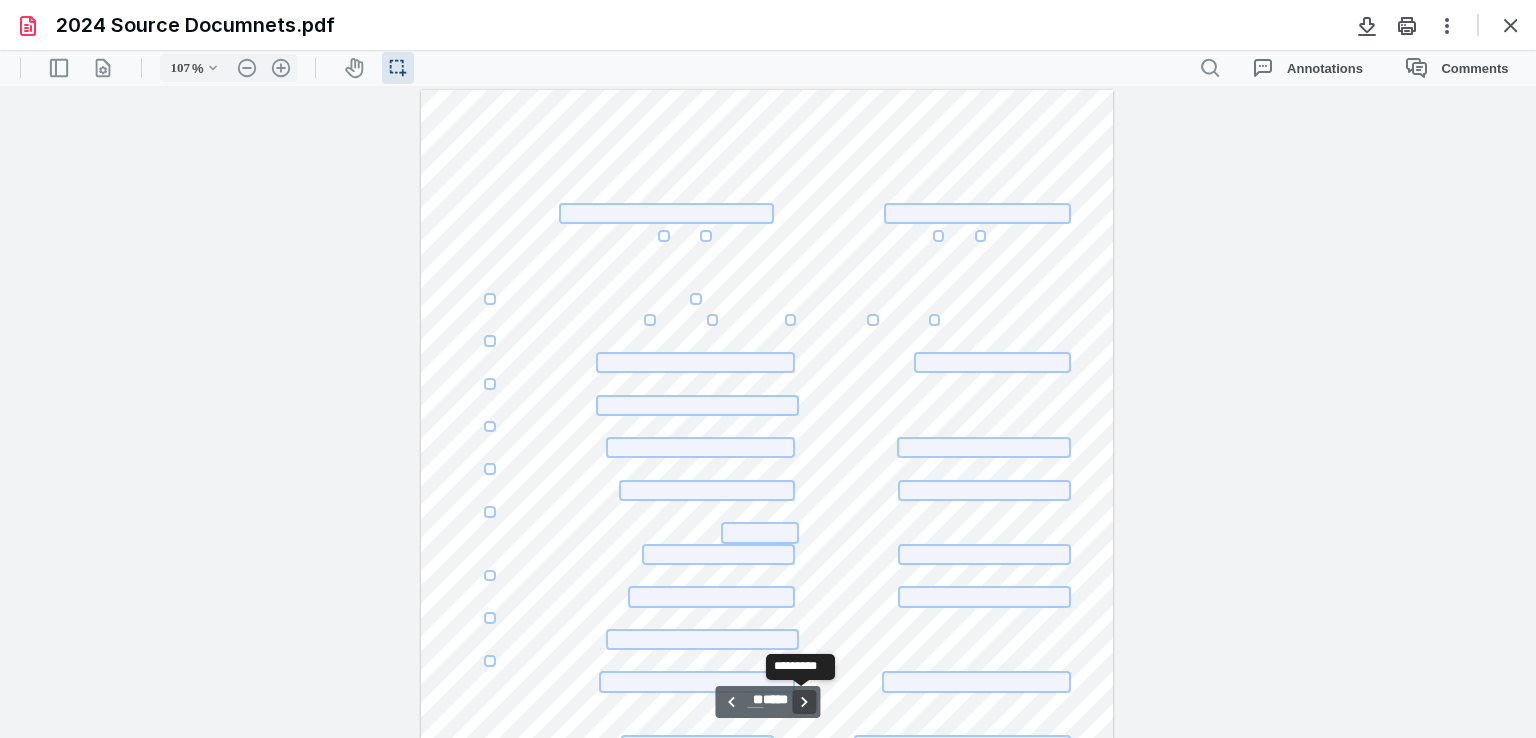 click on "**********" at bounding box center (805, 702) 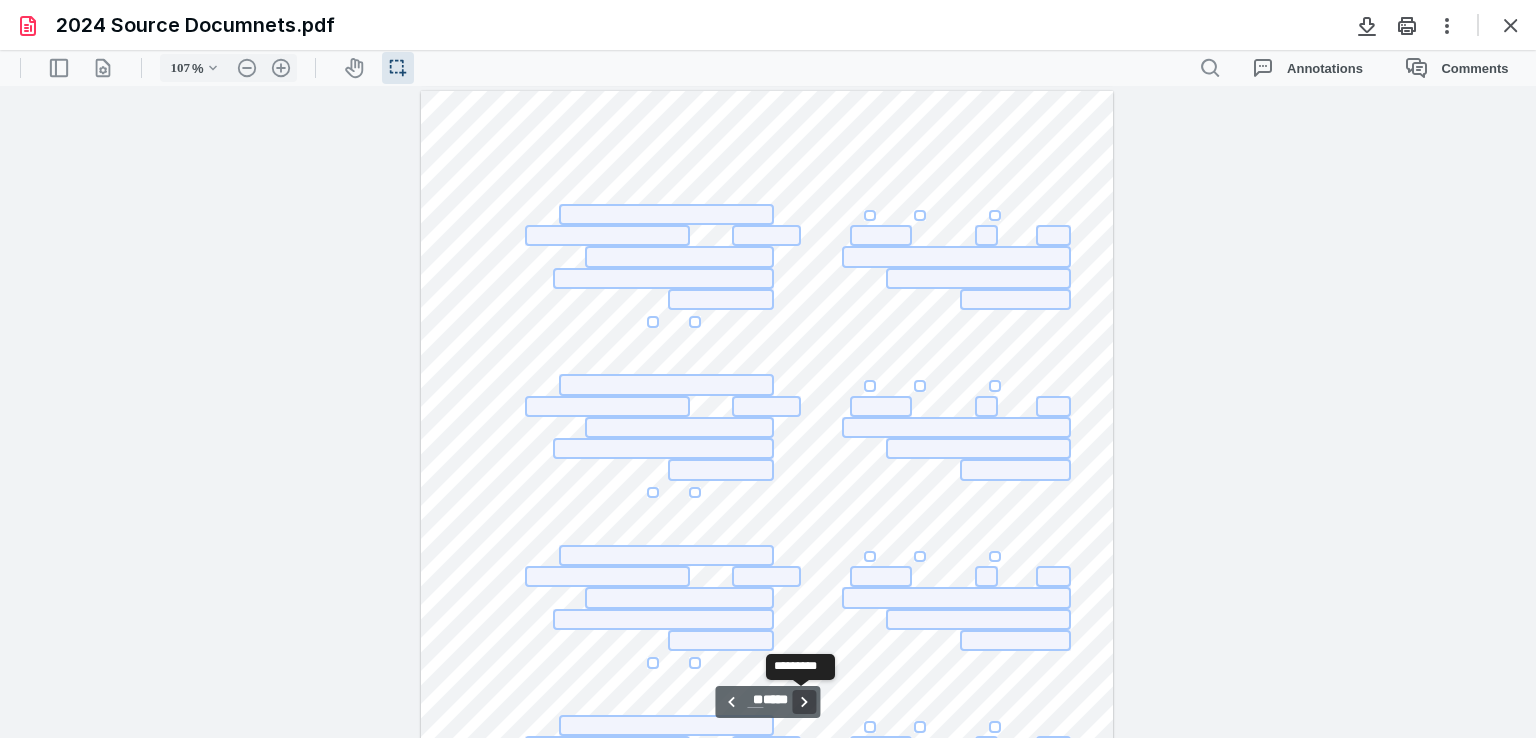 click on "**********" at bounding box center (805, 702) 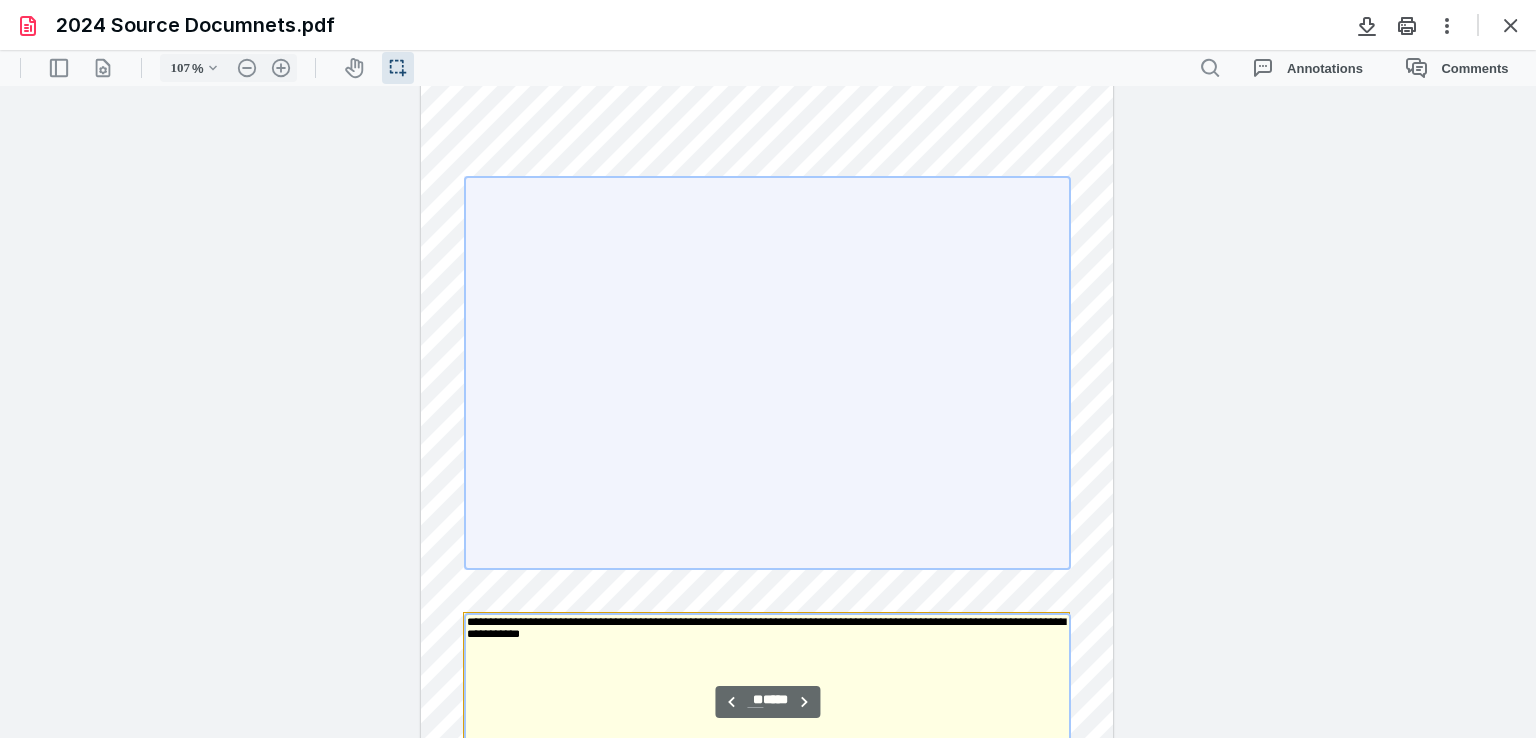 scroll, scrollTop: 13854, scrollLeft: 0, axis: vertical 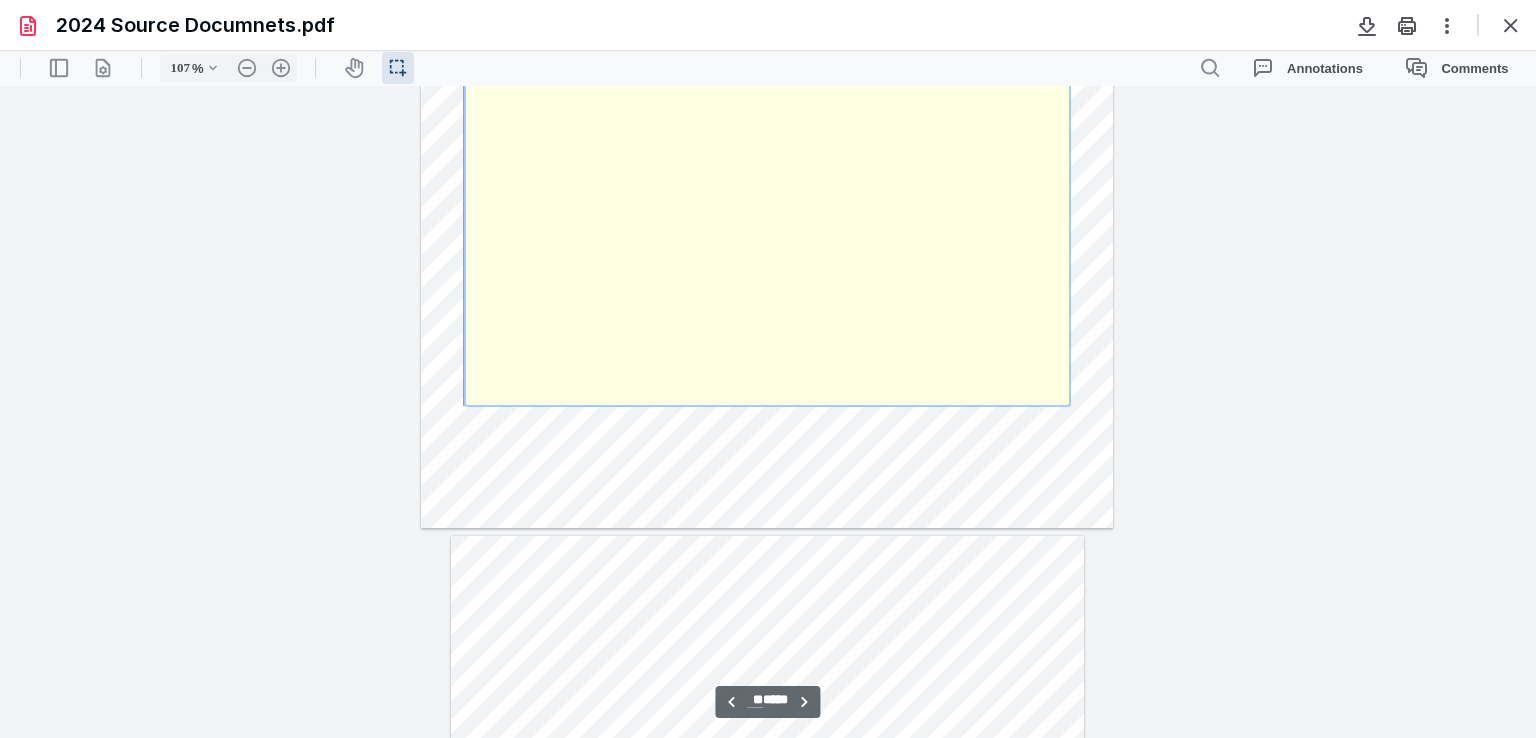 type on "**" 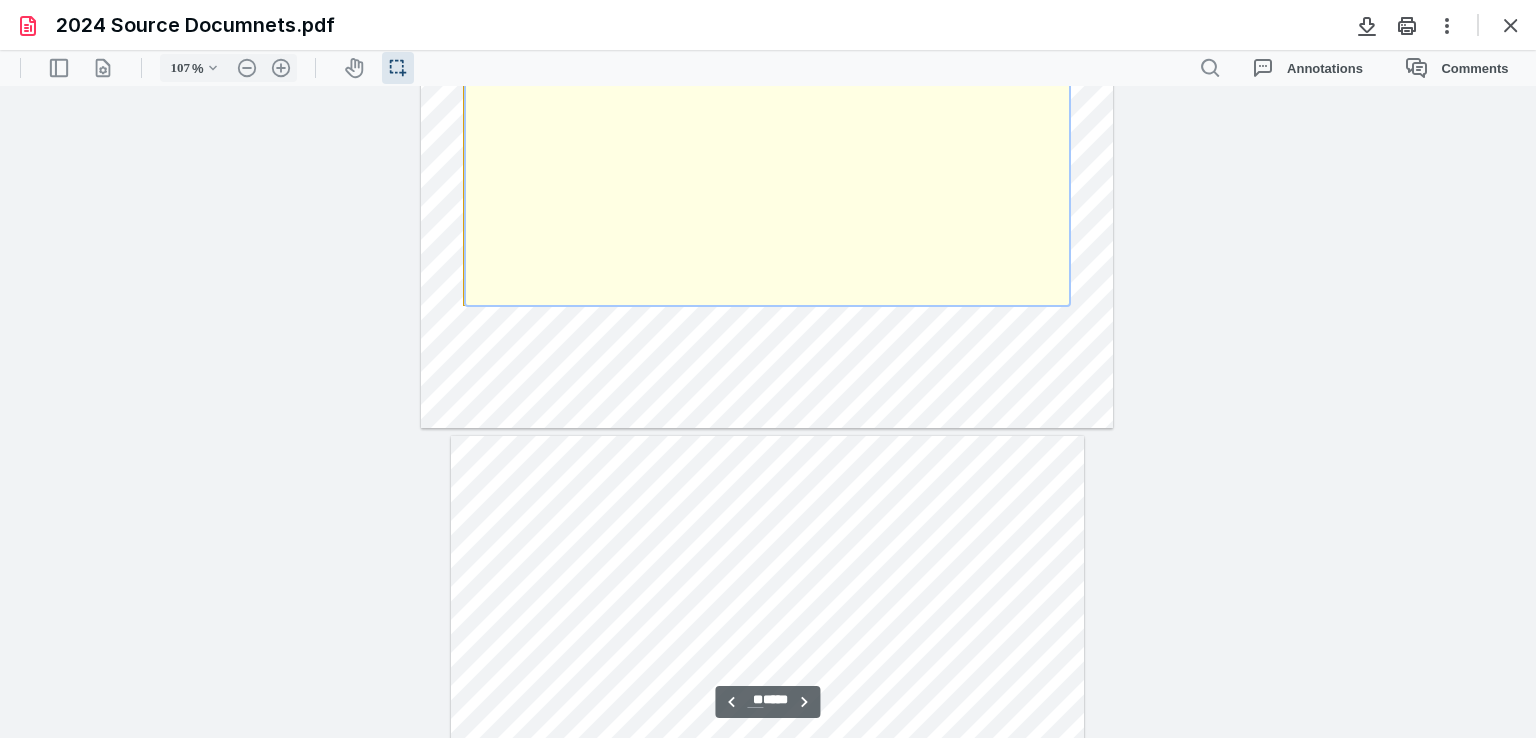 scroll, scrollTop: 14754, scrollLeft: 0, axis: vertical 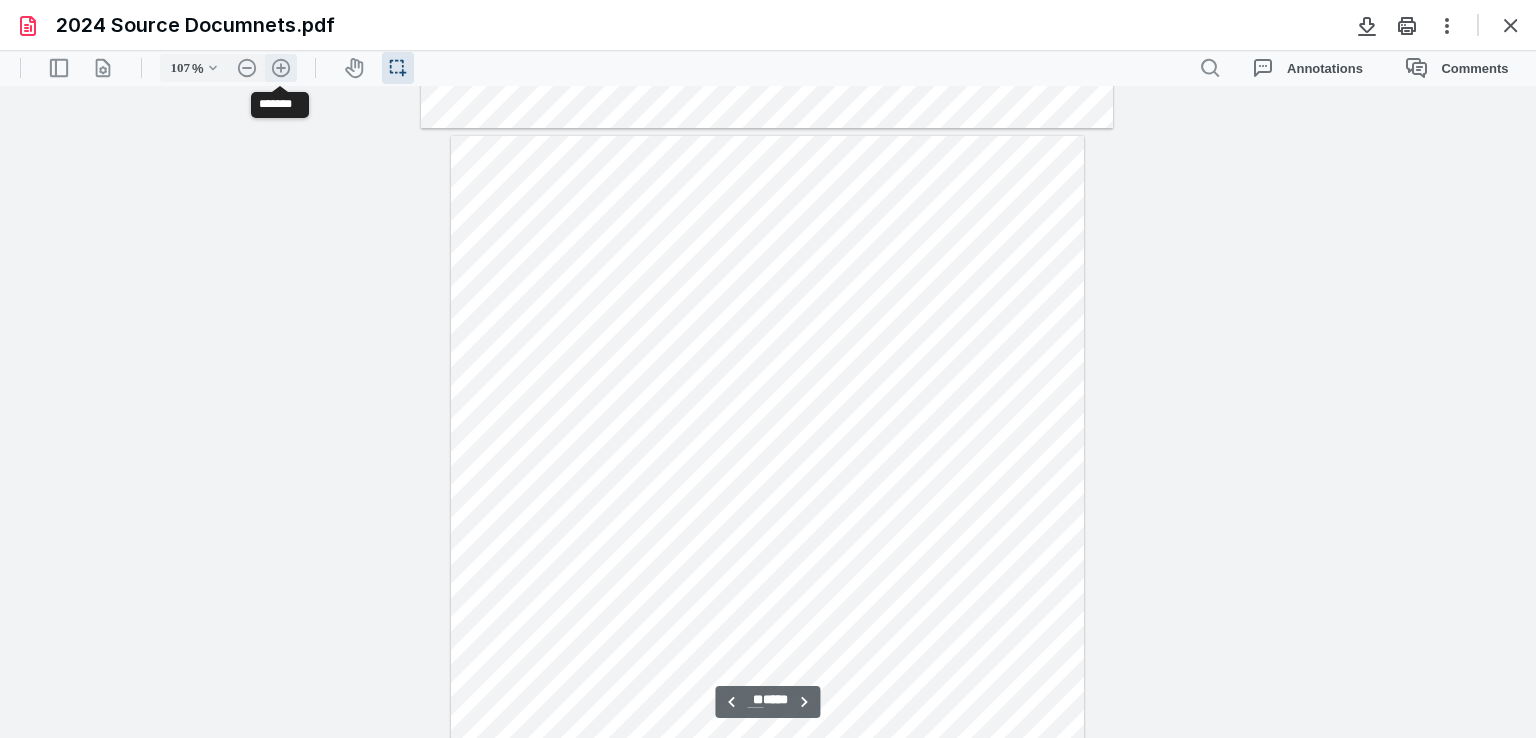 click on ".cls-1{fill:#abb0c4;} icon - header - zoom - in - line" at bounding box center (281, 68) 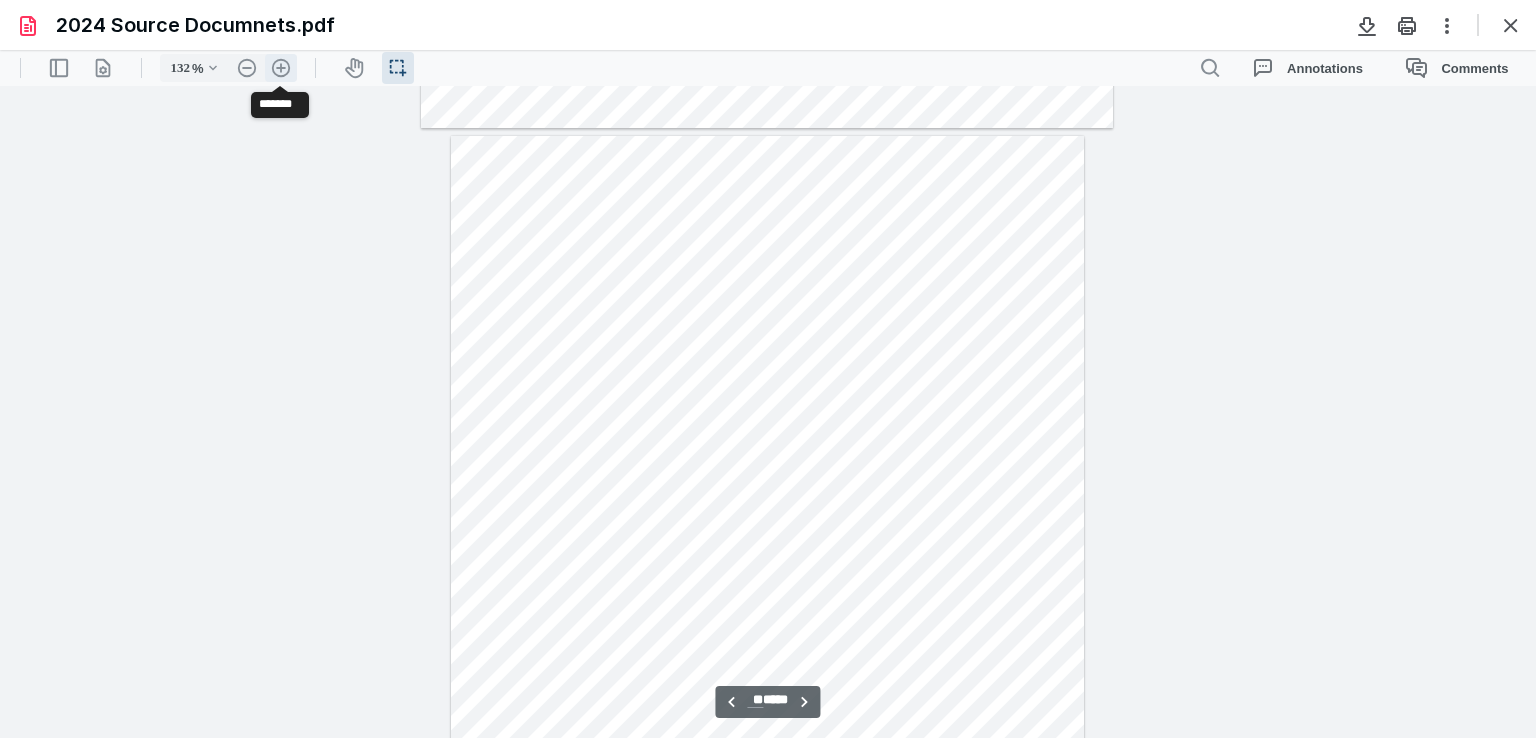 scroll, scrollTop: 18290, scrollLeft: 0, axis: vertical 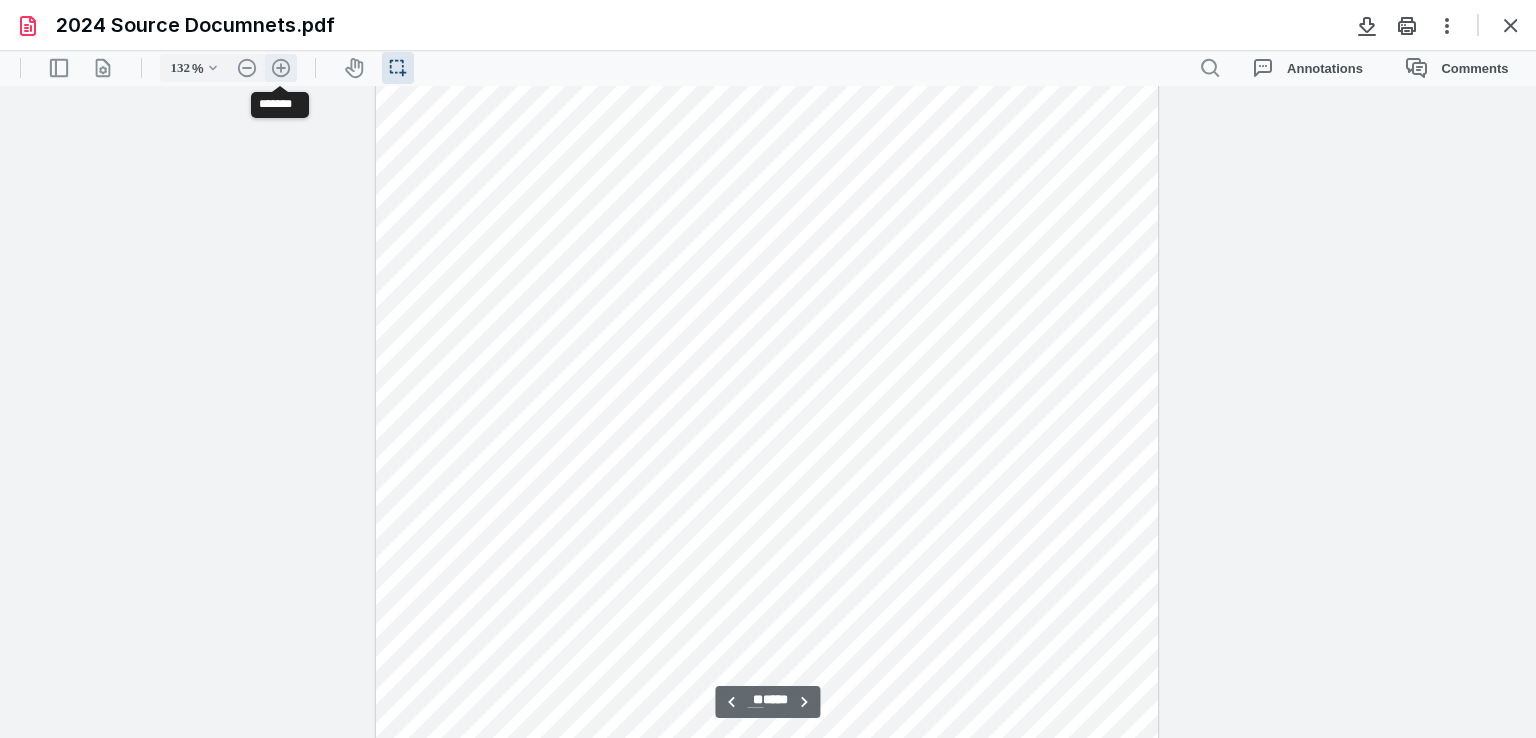click on ".cls-1{fill:#abb0c4;} icon - header - zoom - in - line" at bounding box center (281, 68) 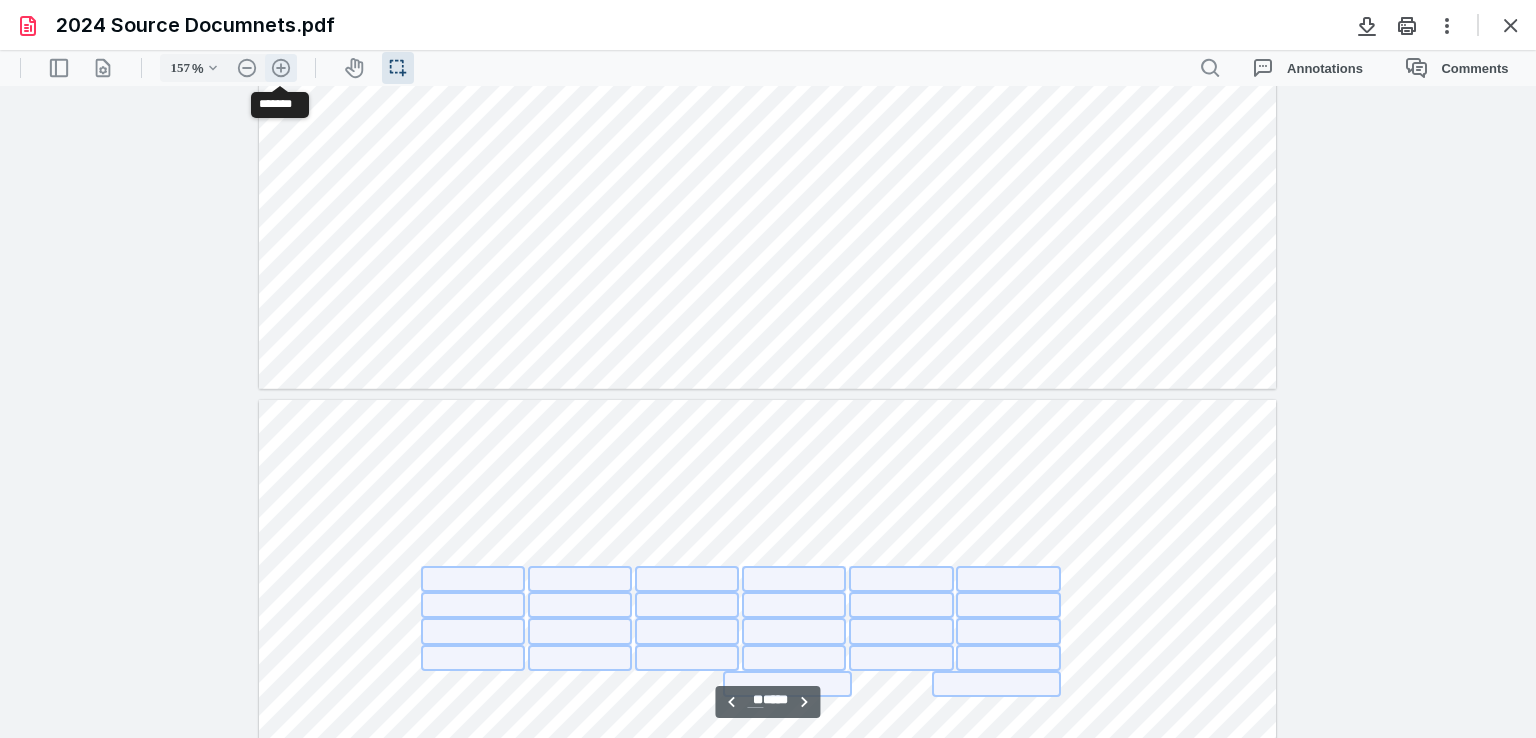 scroll, scrollTop: 21826, scrollLeft: 0, axis: vertical 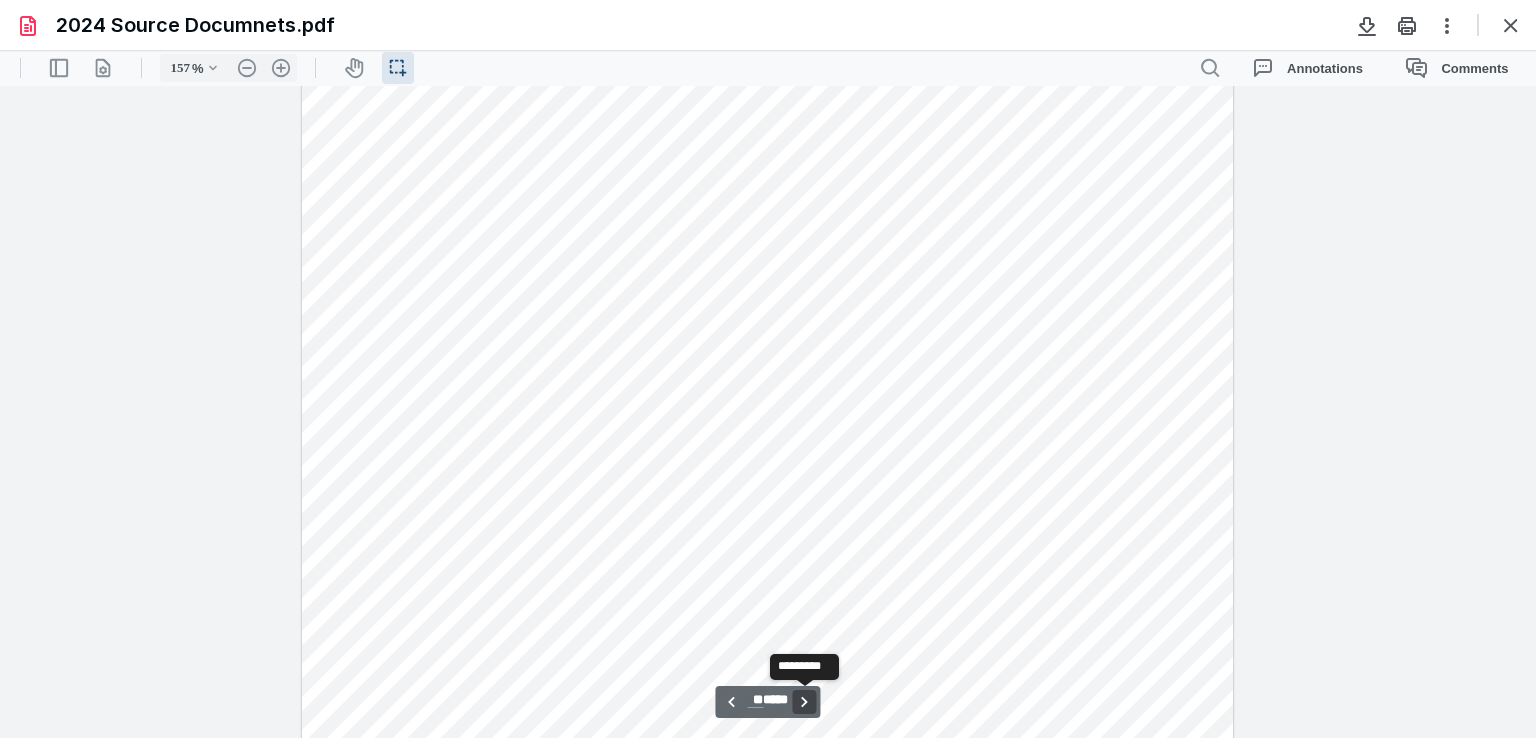click on "**********" at bounding box center (805, 702) 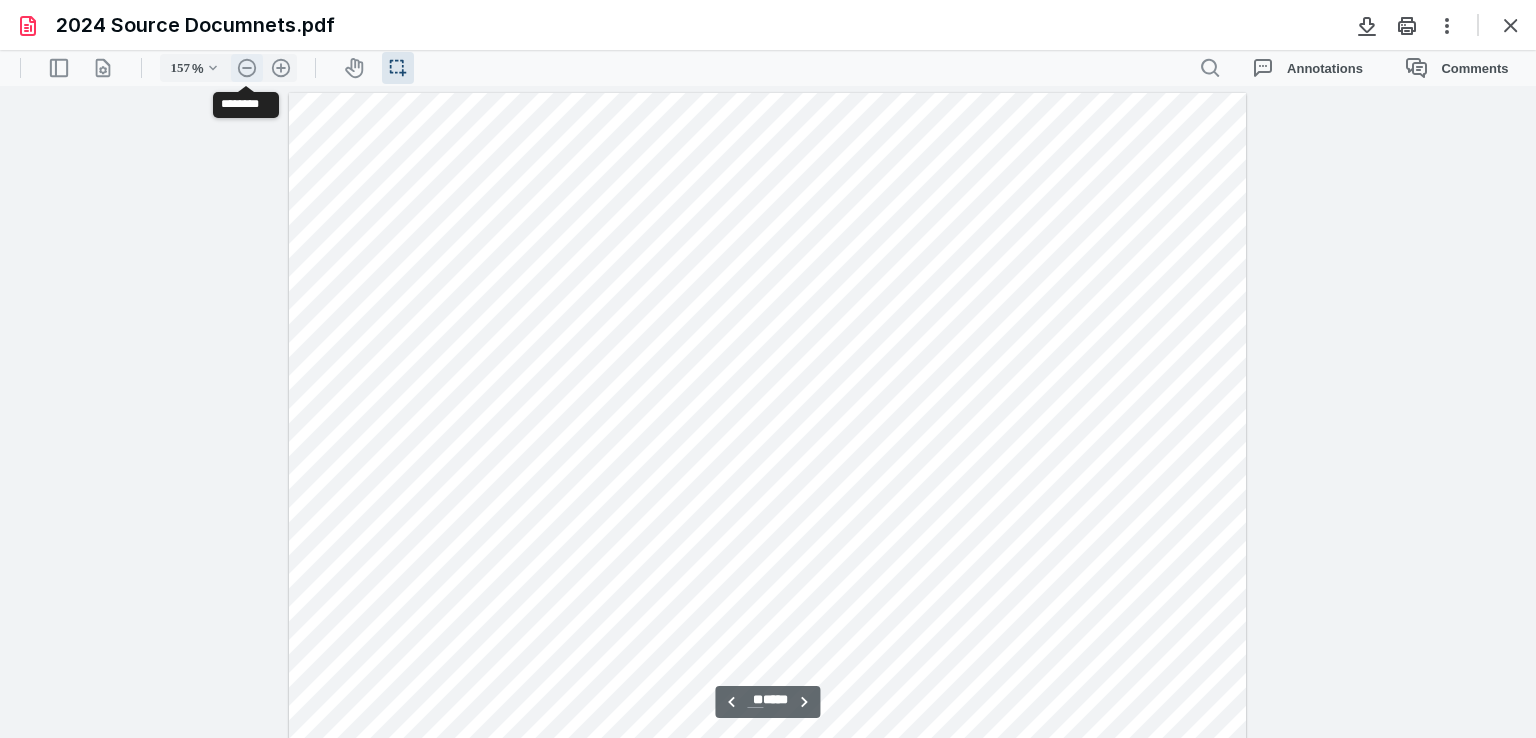 click on ".cls-1{fill:#abb0c4;} icon - header - zoom - out - line" at bounding box center [247, 68] 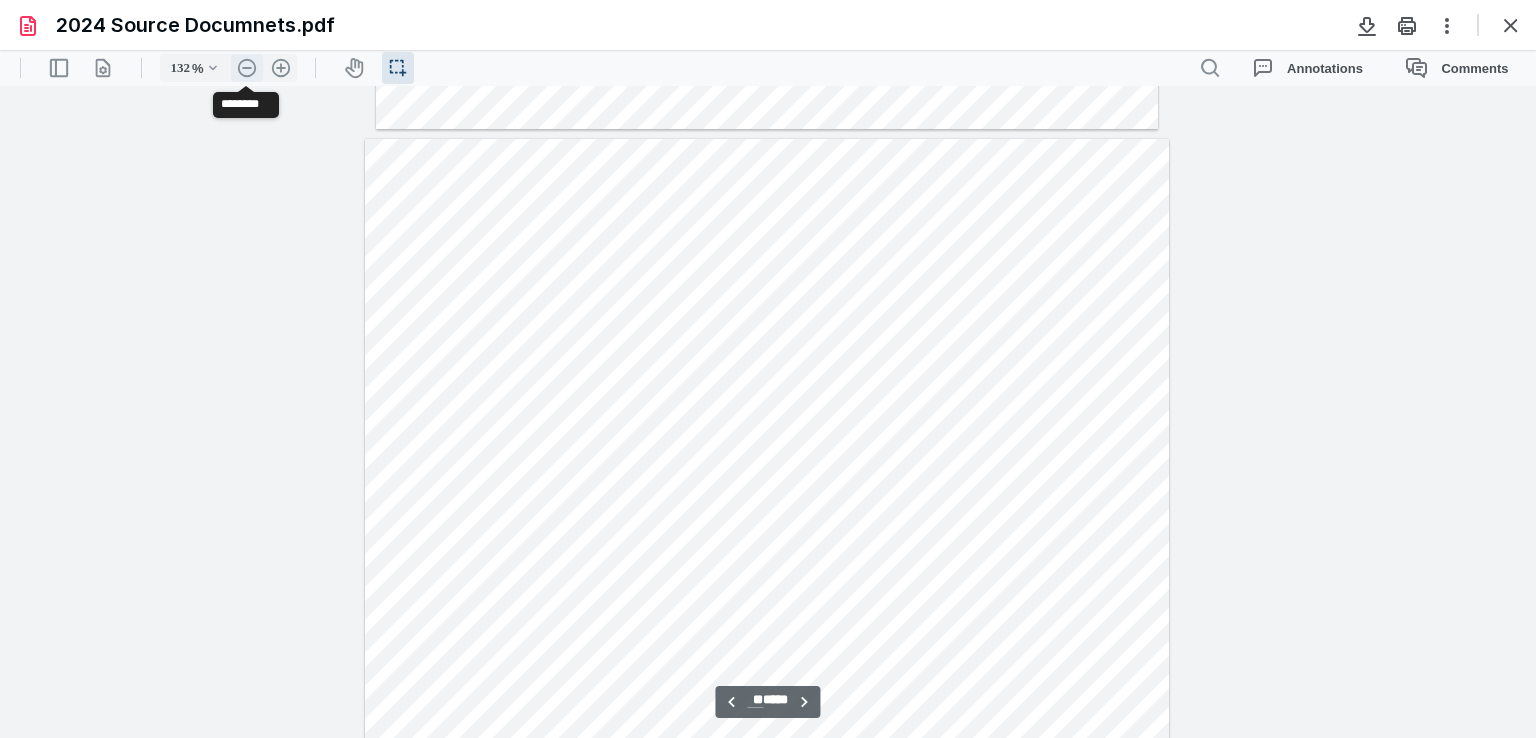 drag, startPoint x: 245, startPoint y: 69, endPoint x: 250, endPoint y: 80, distance: 12.083046 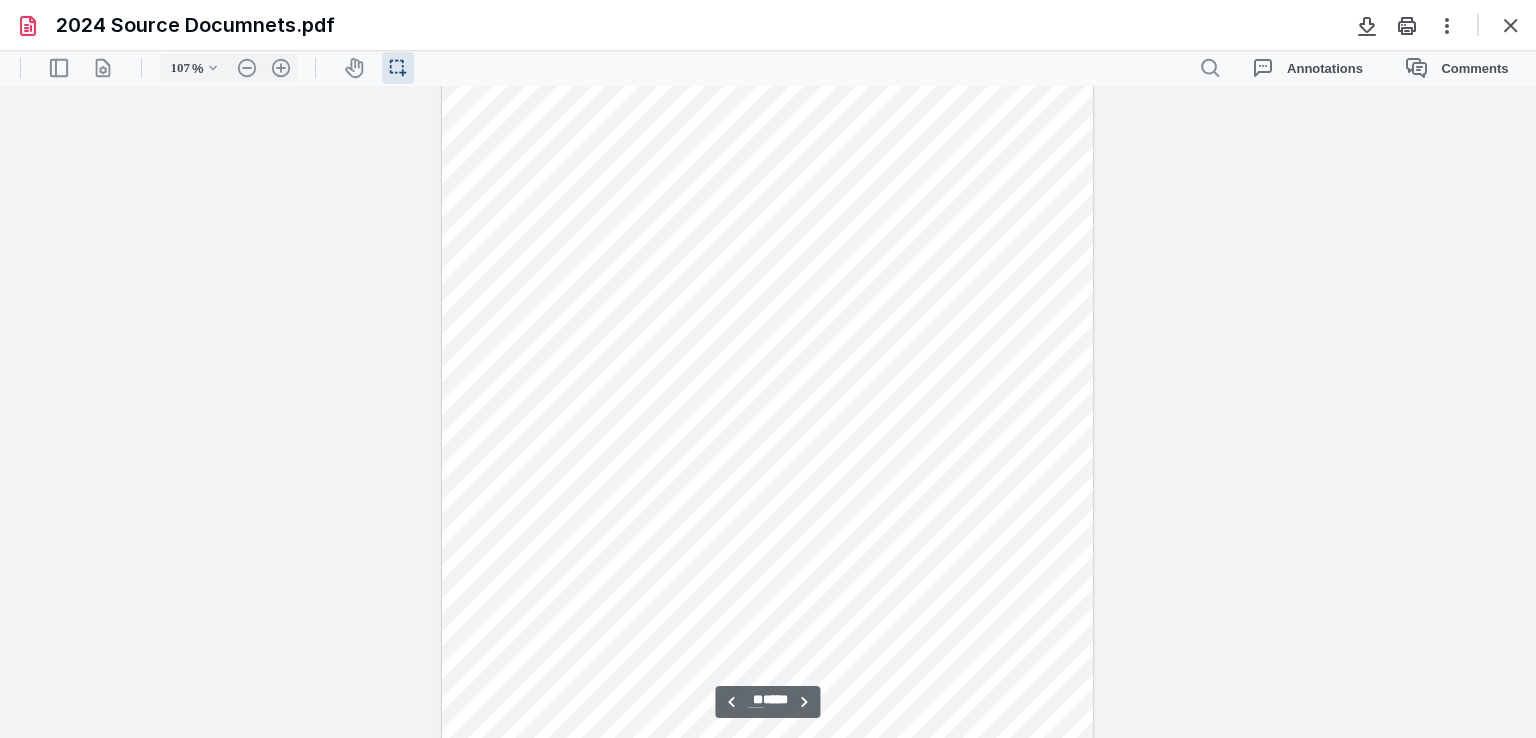 scroll, scrollTop: 15832, scrollLeft: 0, axis: vertical 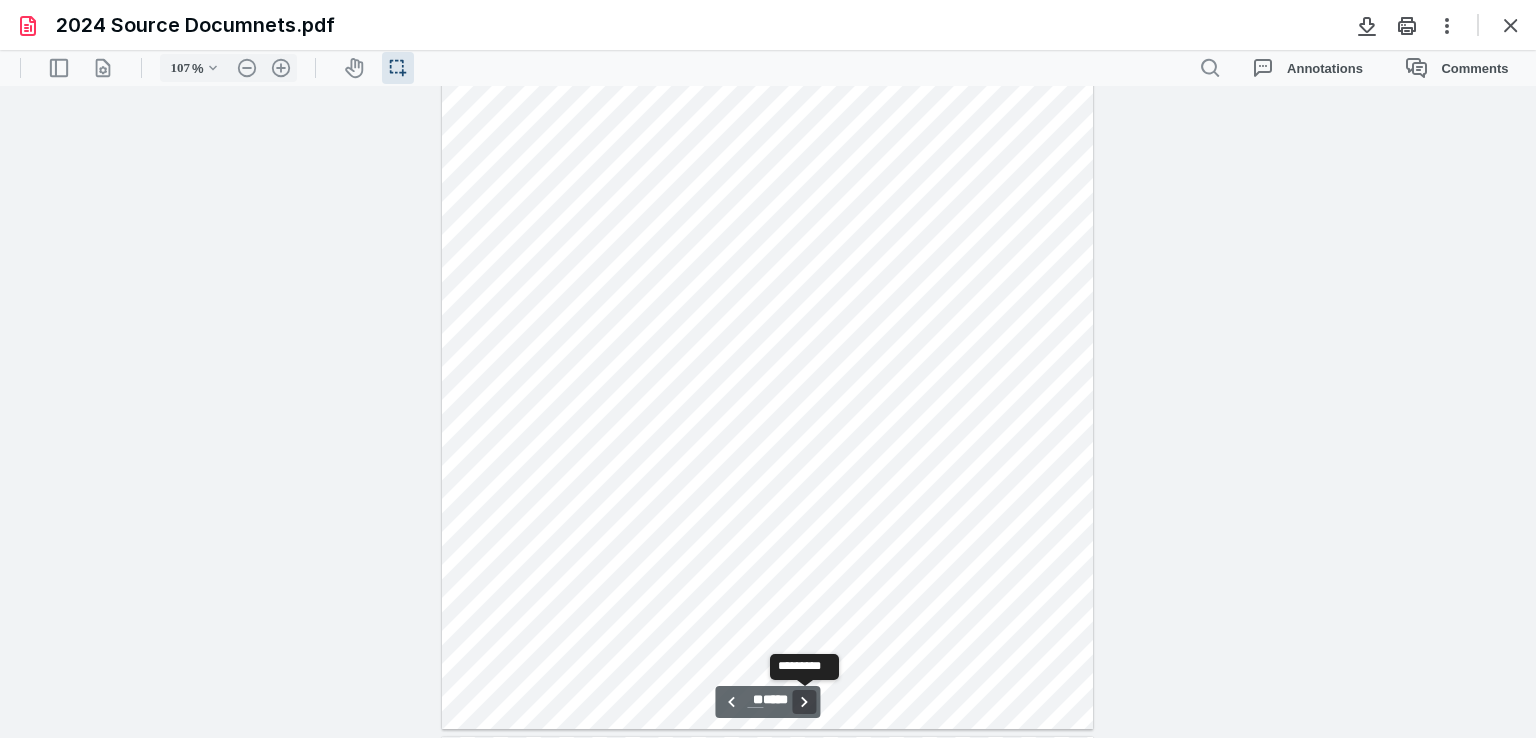 click on "**********" at bounding box center [805, 702] 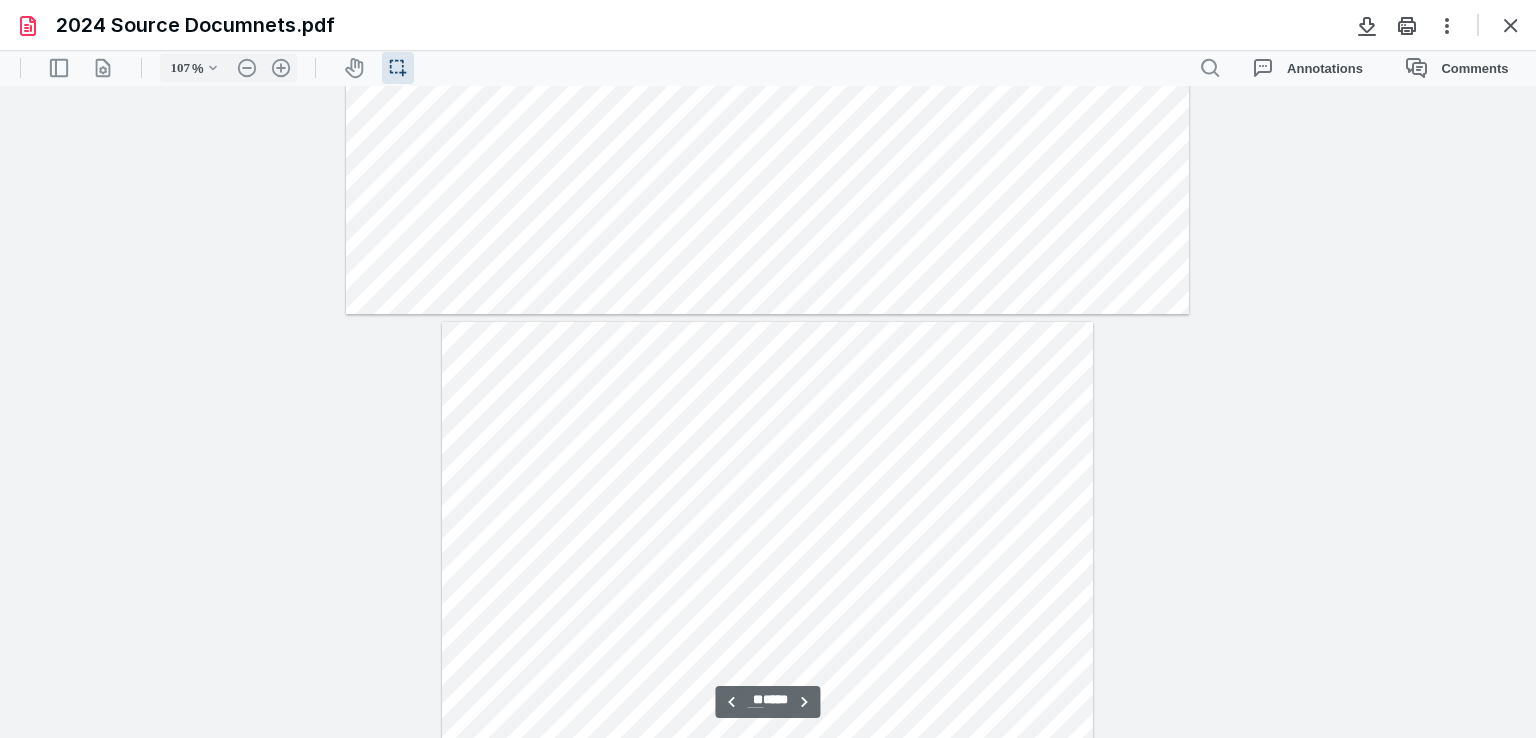 scroll, scrollTop: 30679, scrollLeft: 0, axis: vertical 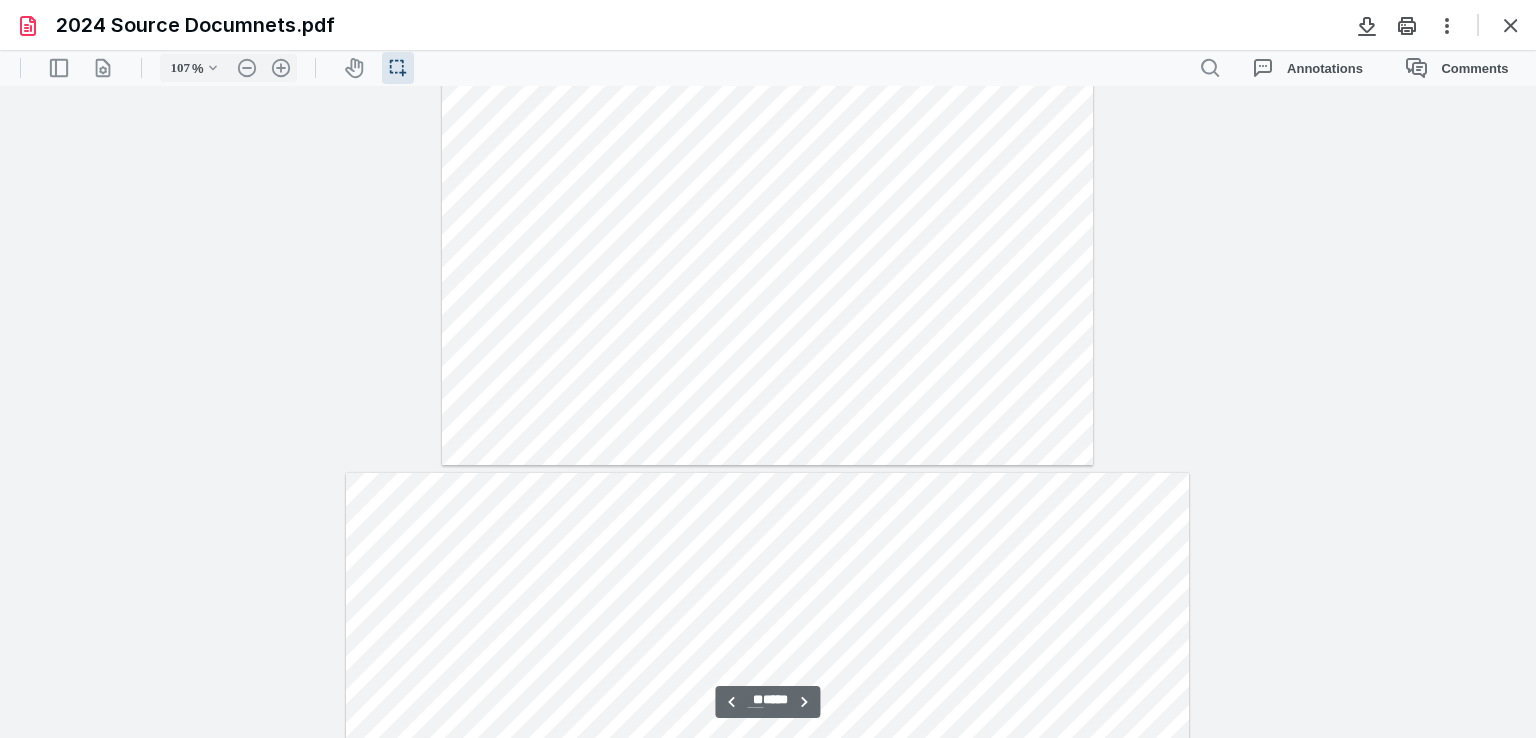 type on "**" 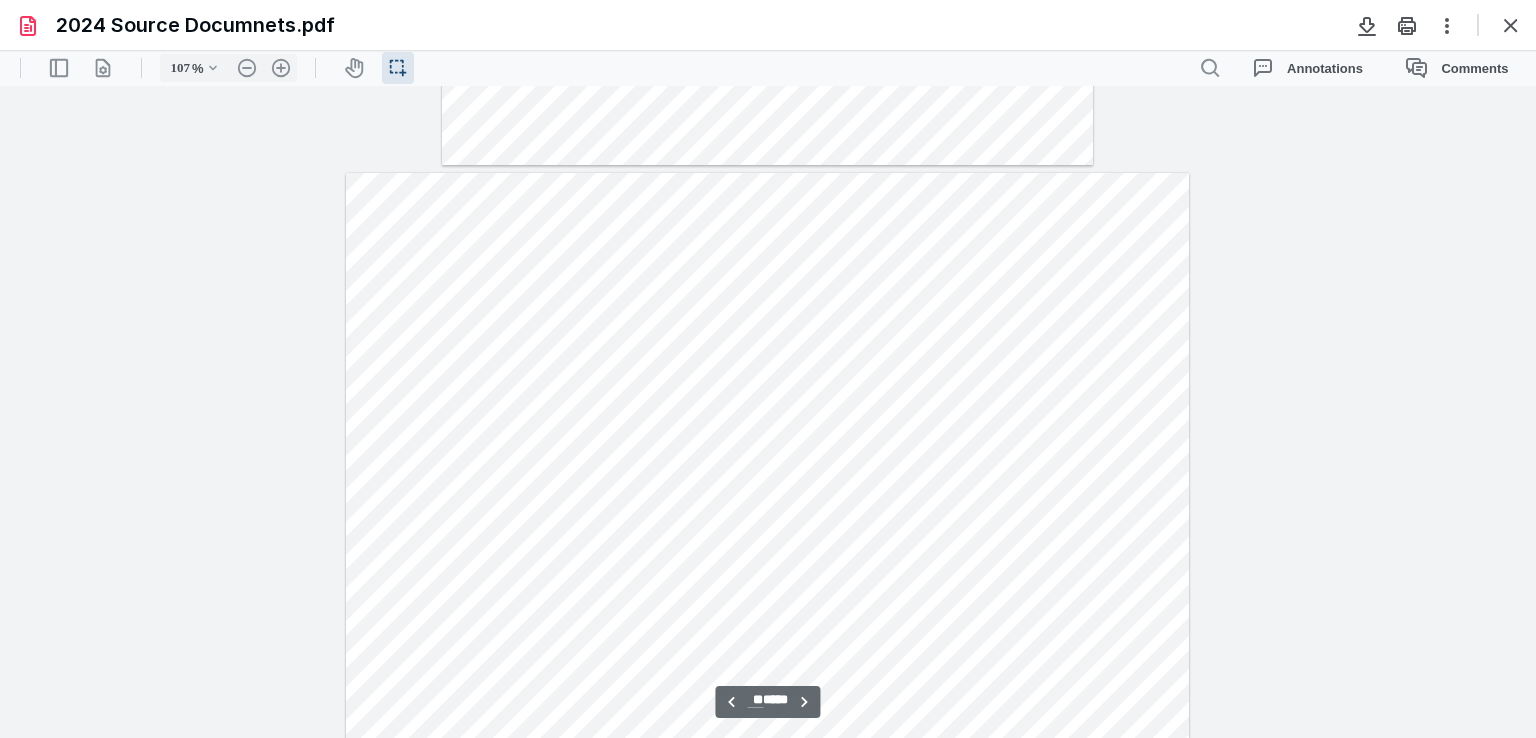 scroll, scrollTop: 31479, scrollLeft: 0, axis: vertical 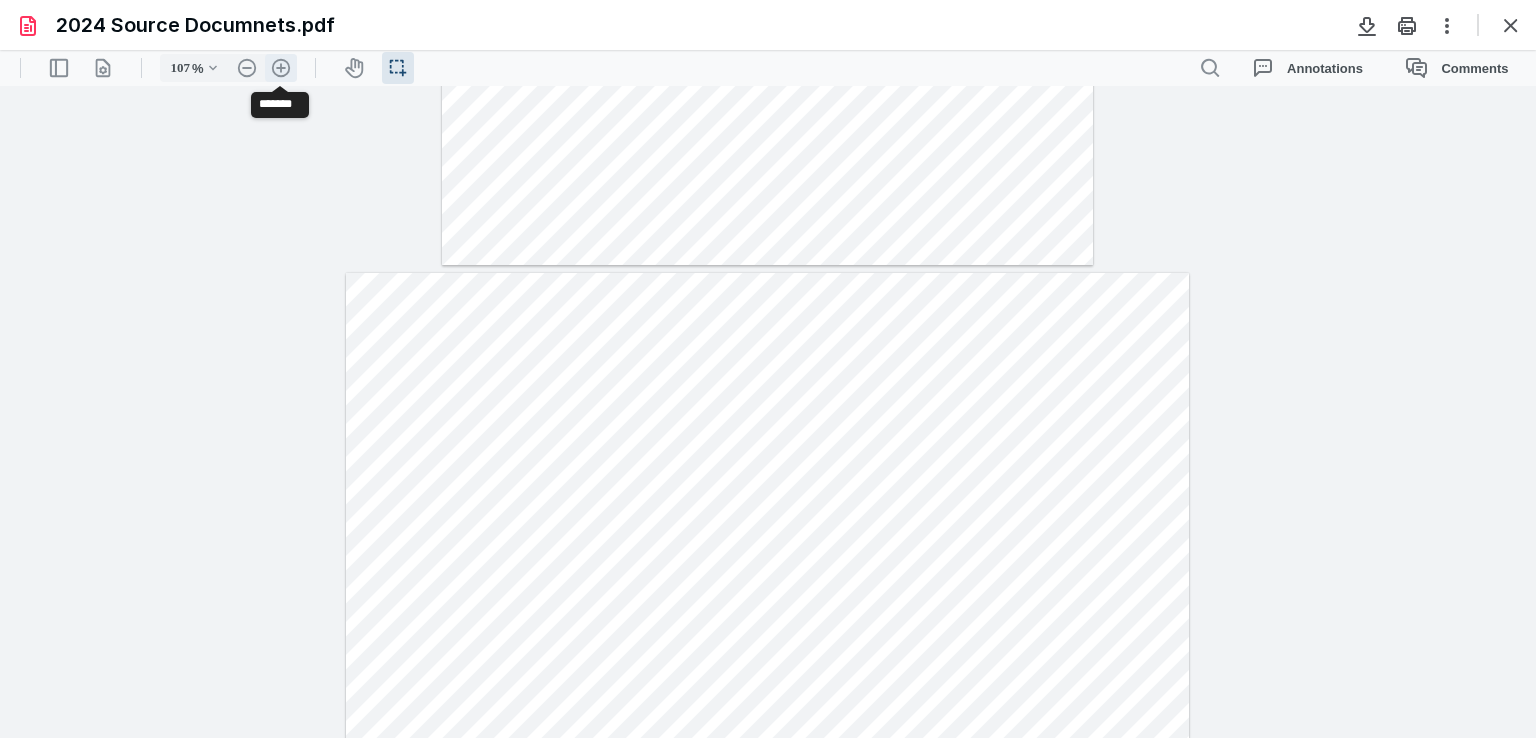 click on ".cls-1{fill:#abb0c4;} icon - header - zoom - in - line" at bounding box center (281, 68) 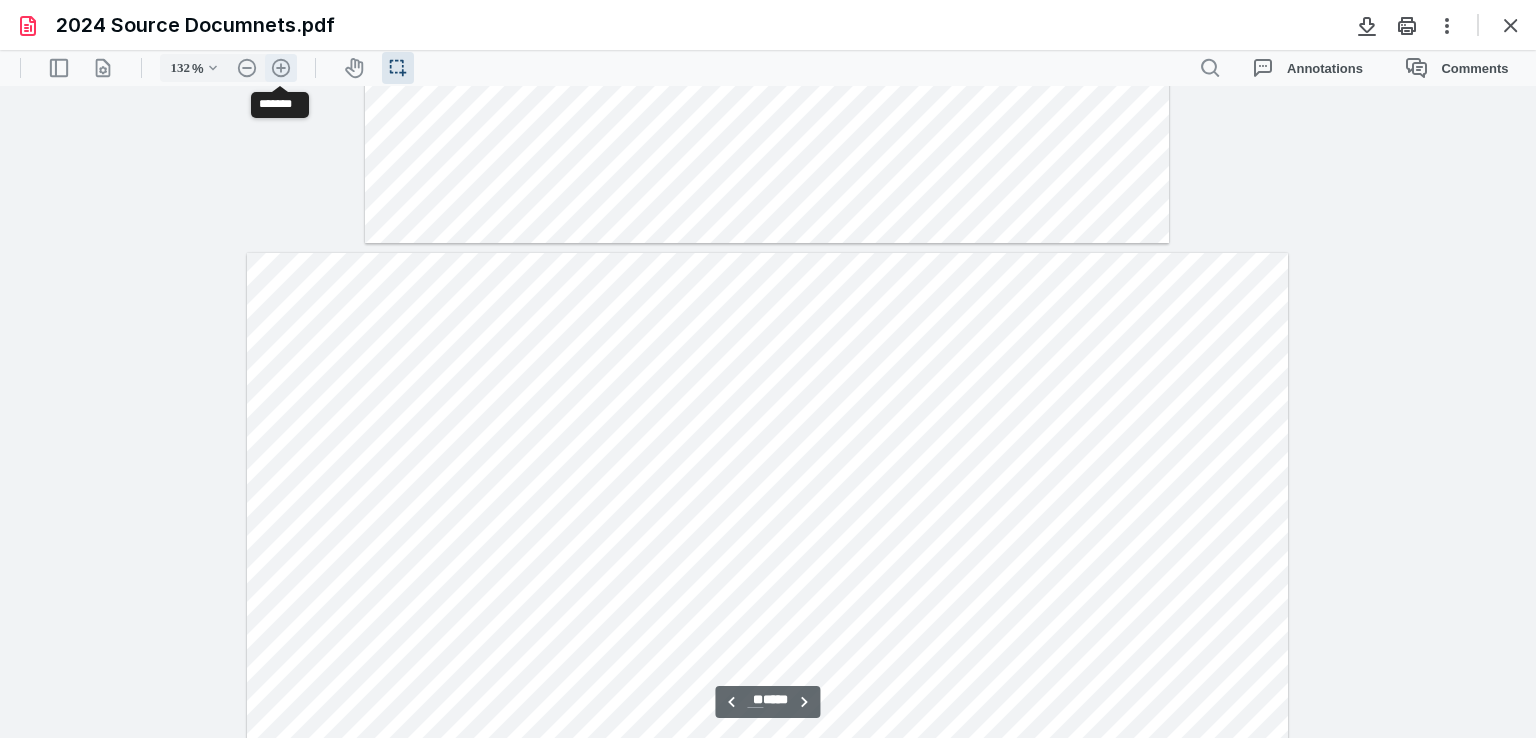 click on ".cls-1{fill:#abb0c4;} icon - header - zoom - in - line" at bounding box center [281, 68] 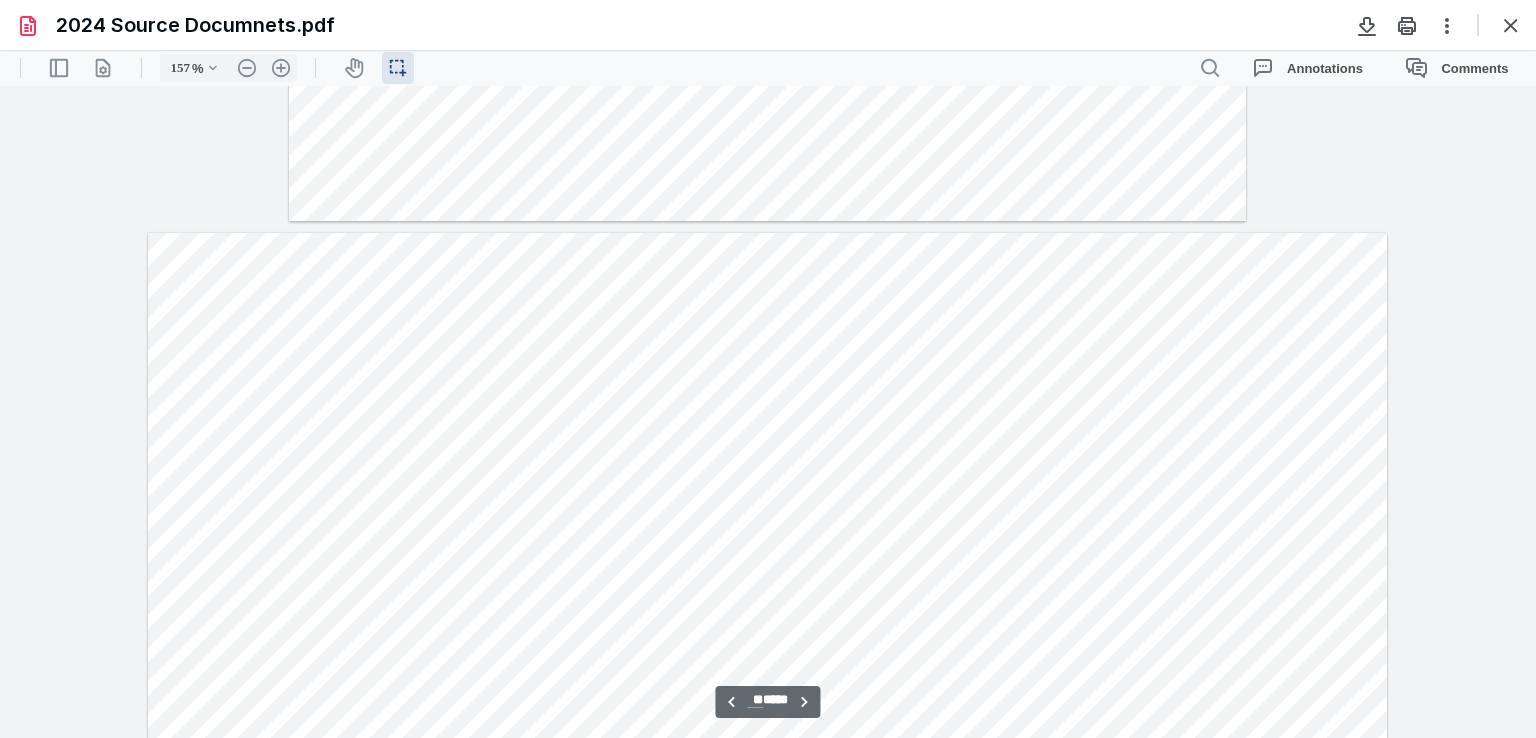 scroll, scrollTop: 46602, scrollLeft: 0, axis: vertical 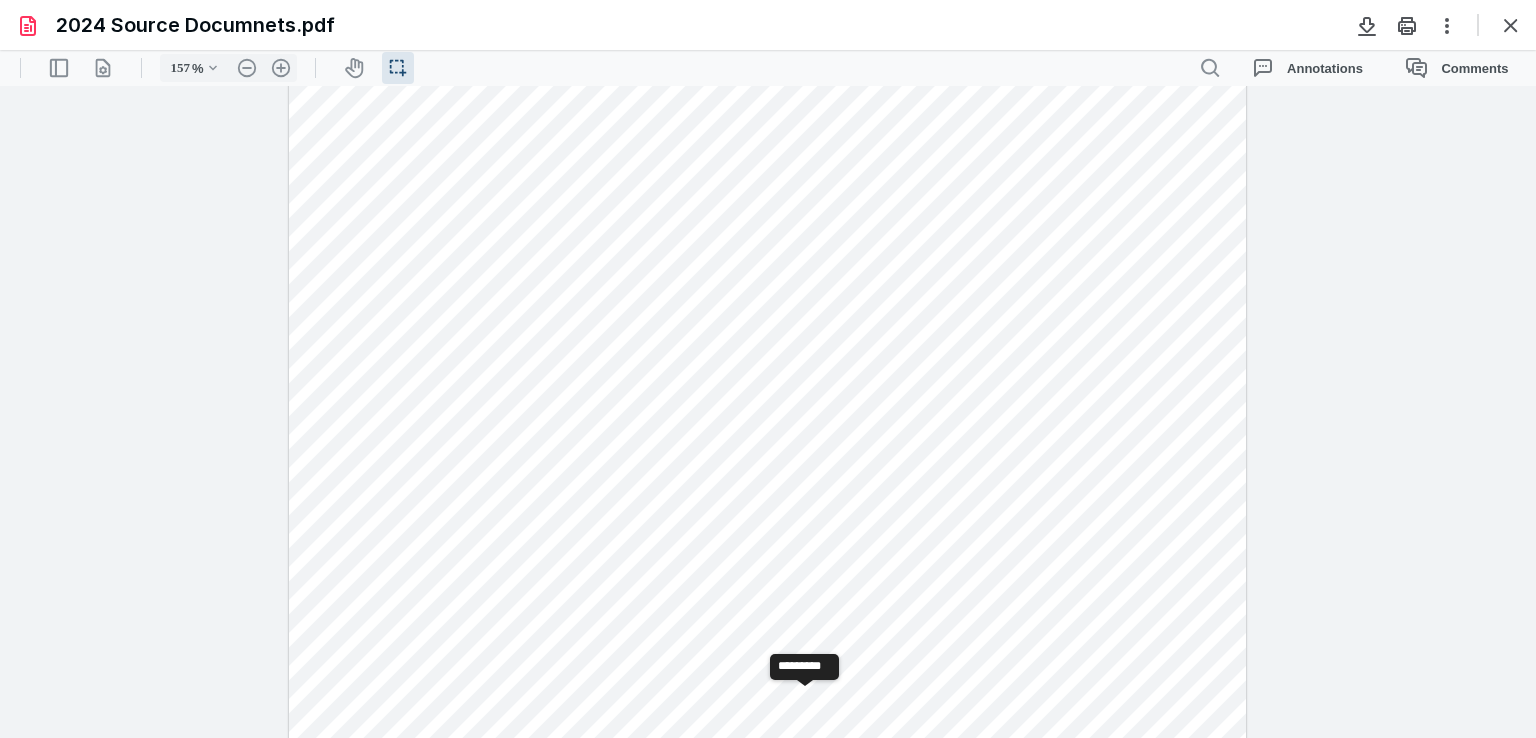click on "**********" at bounding box center [805, 702] 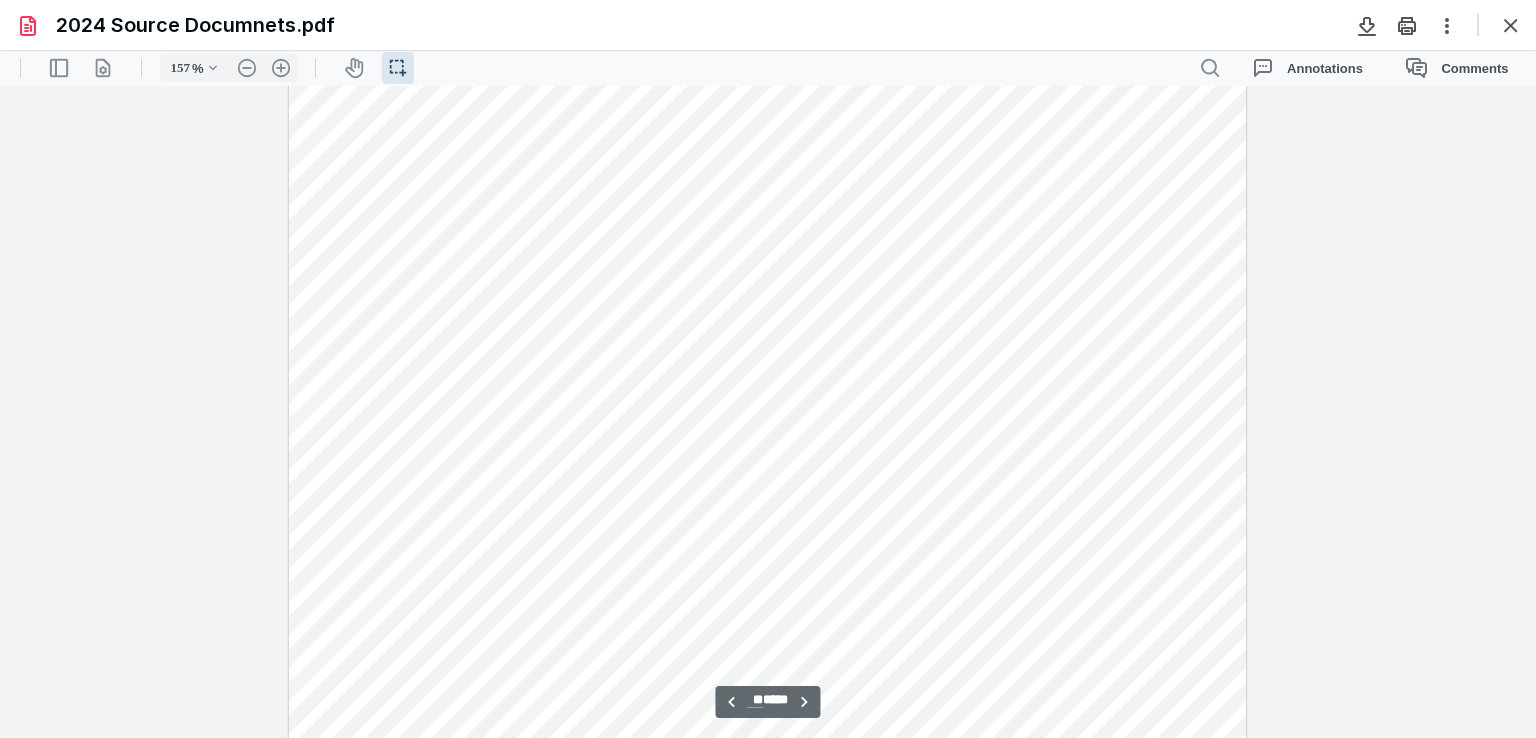 scroll, scrollTop: 50214, scrollLeft: 0, axis: vertical 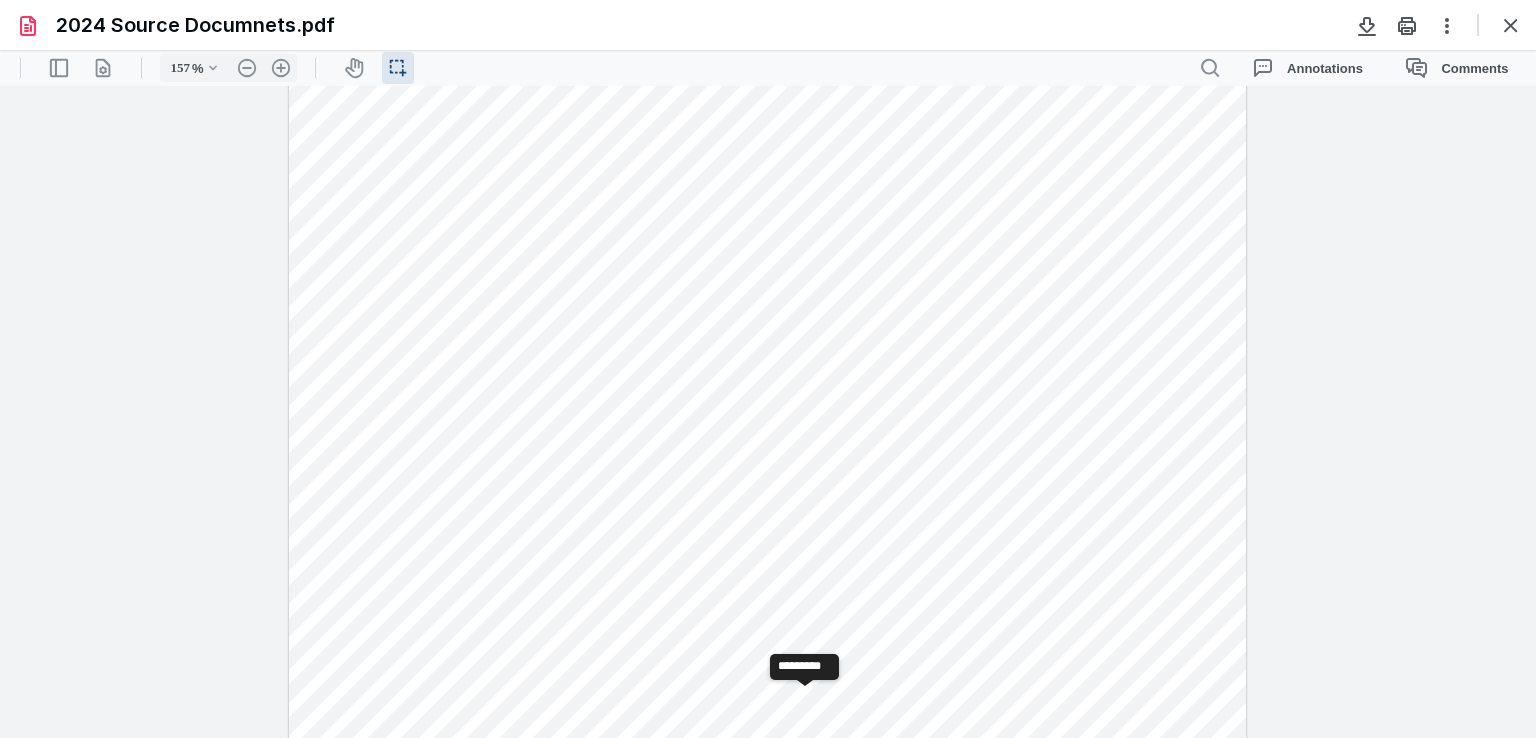 click on "**********" at bounding box center [805, 702] 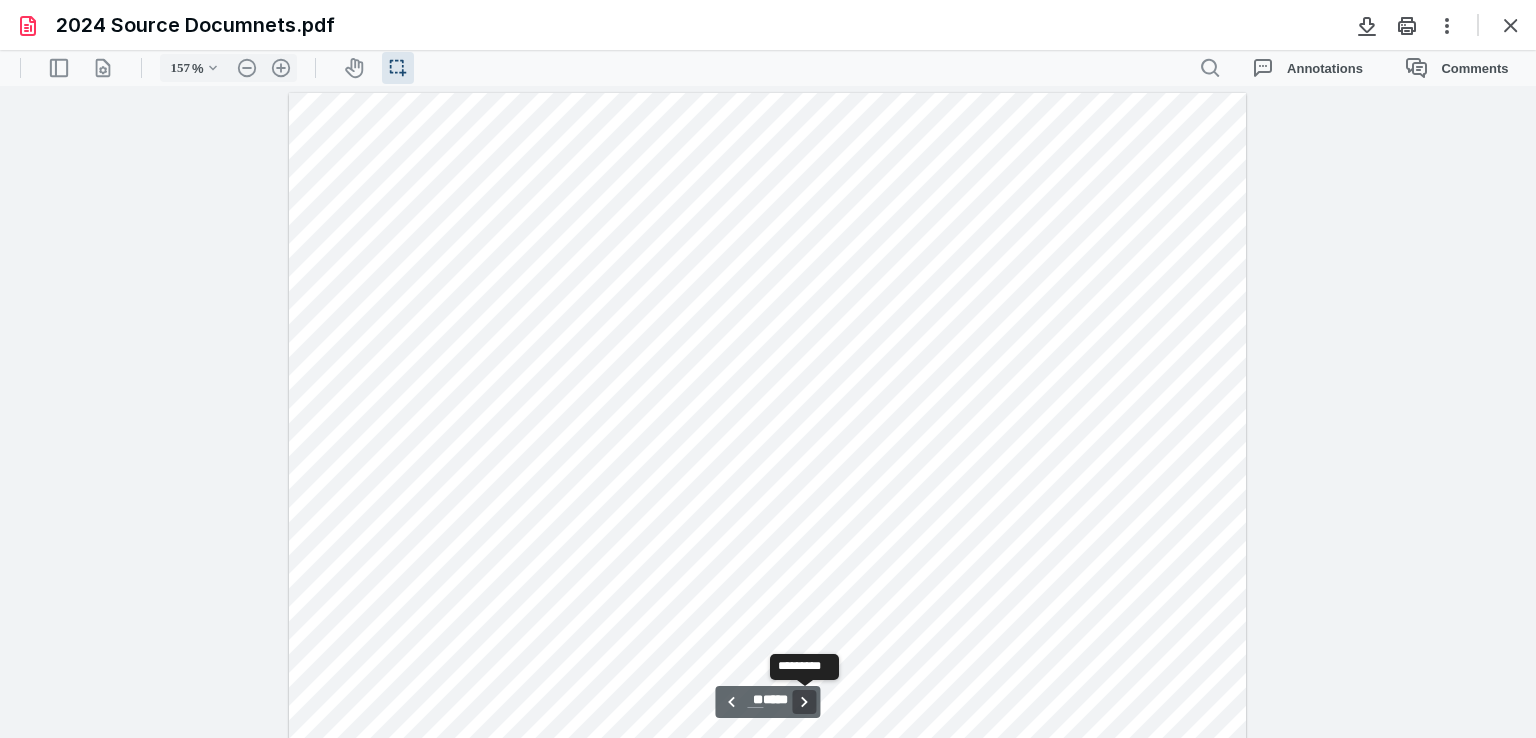 click on "**********" at bounding box center (805, 702) 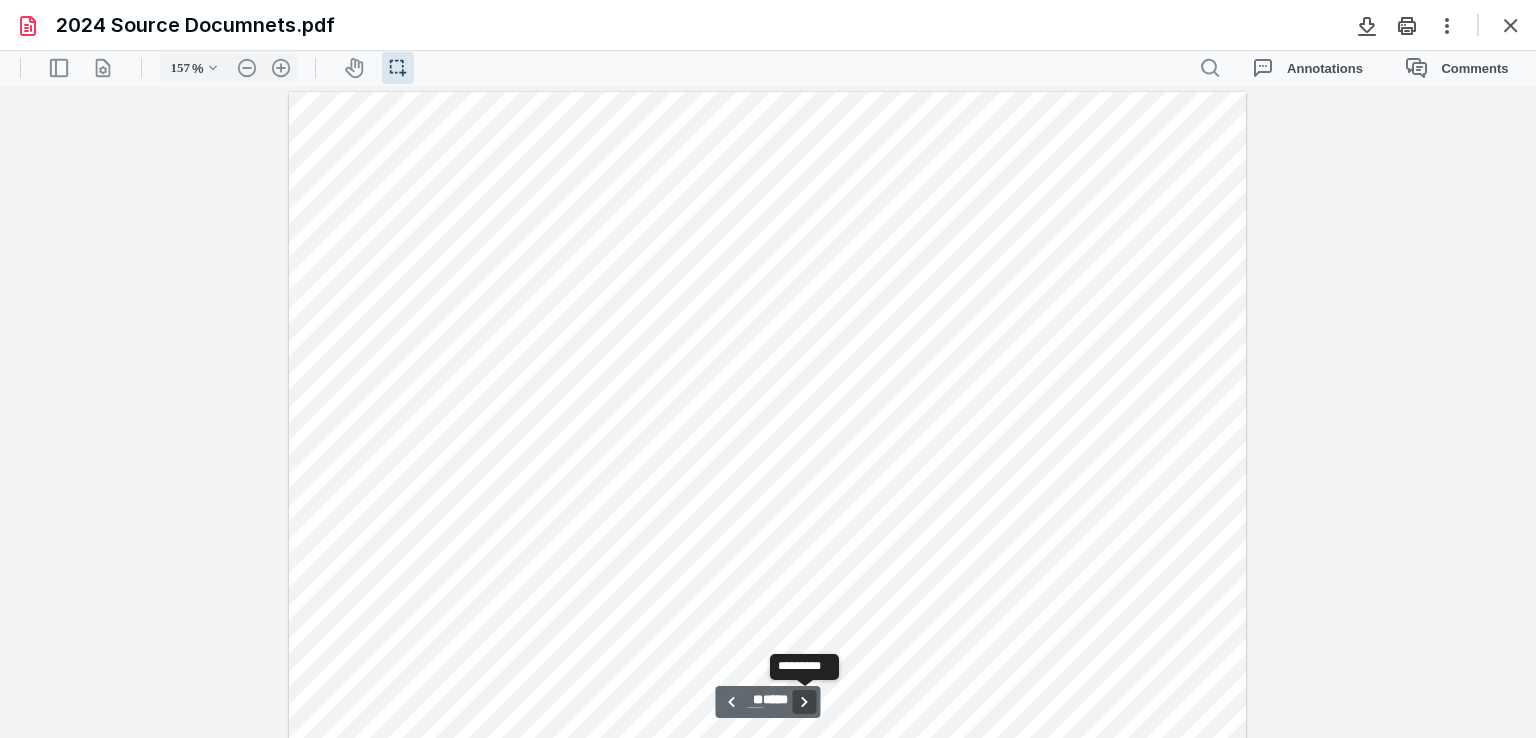 click on "**********" at bounding box center (805, 702) 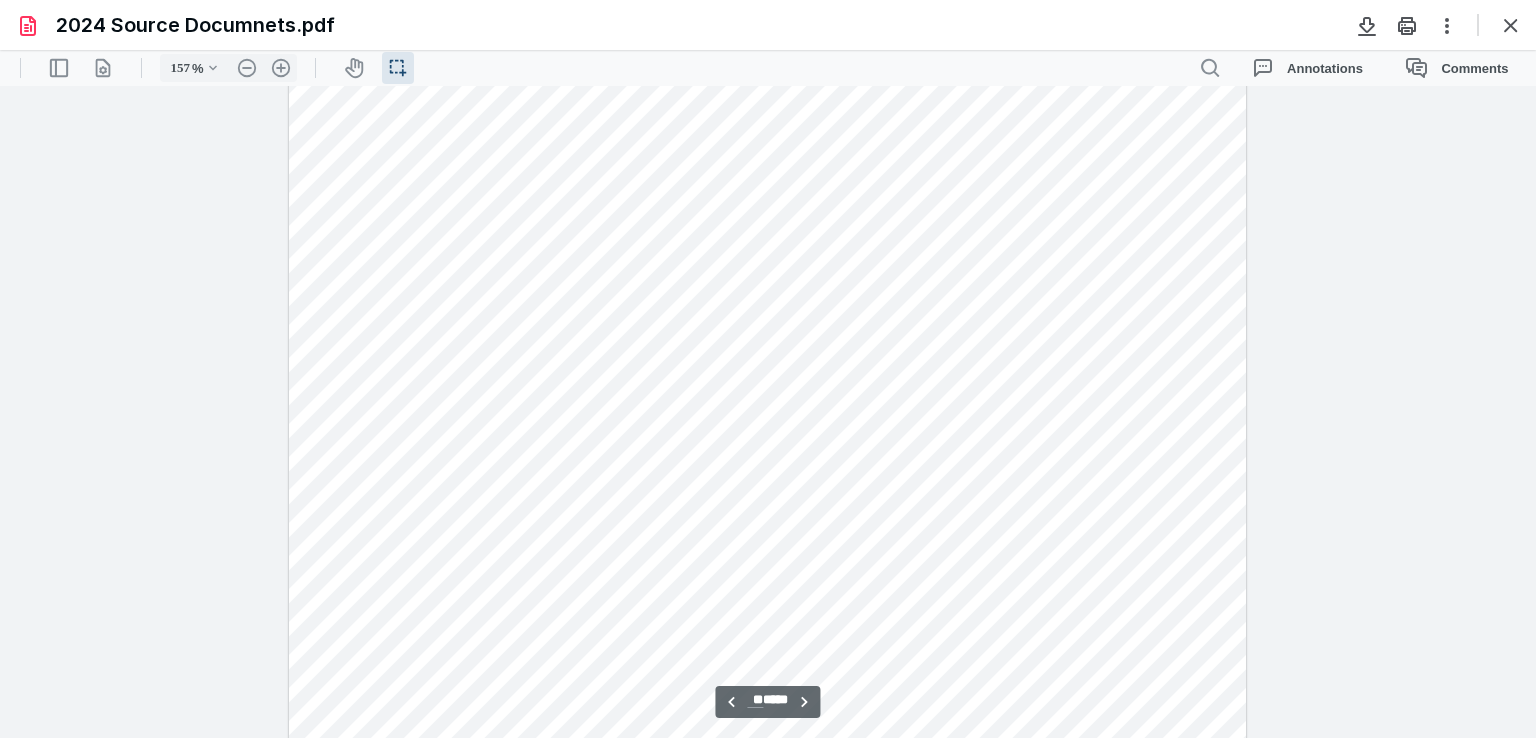 scroll, scrollTop: 59118, scrollLeft: 0, axis: vertical 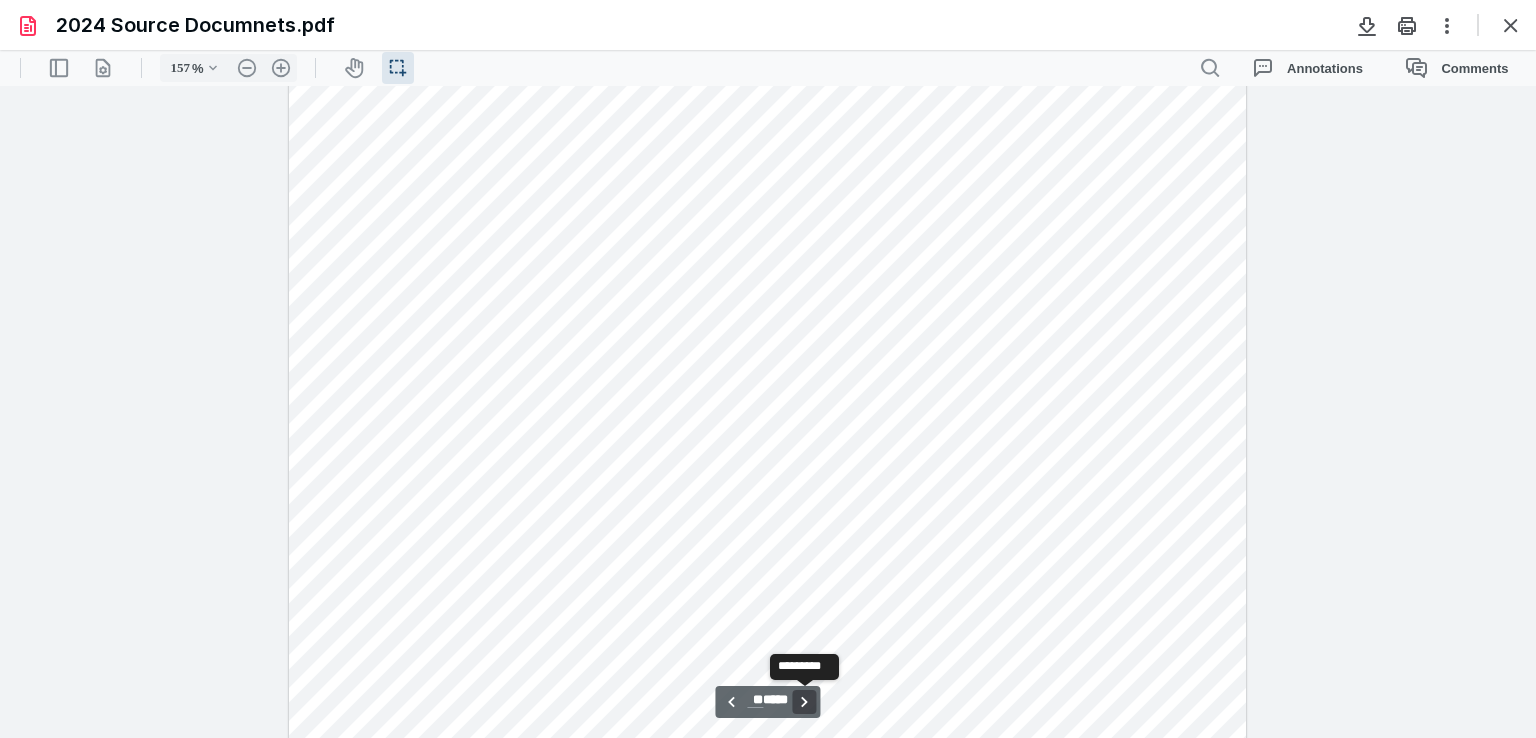 click on "**********" at bounding box center (805, 702) 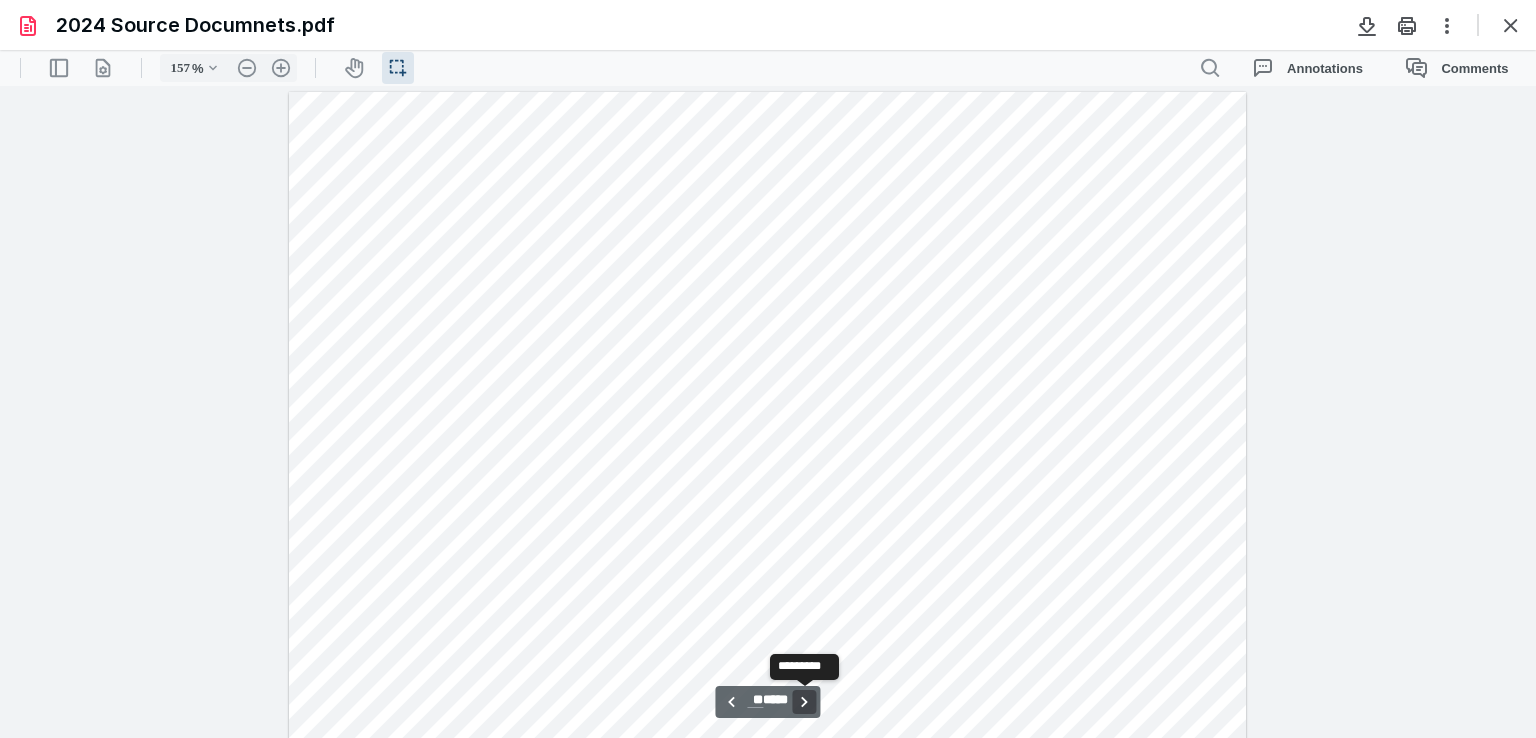 click on "**********" at bounding box center (805, 702) 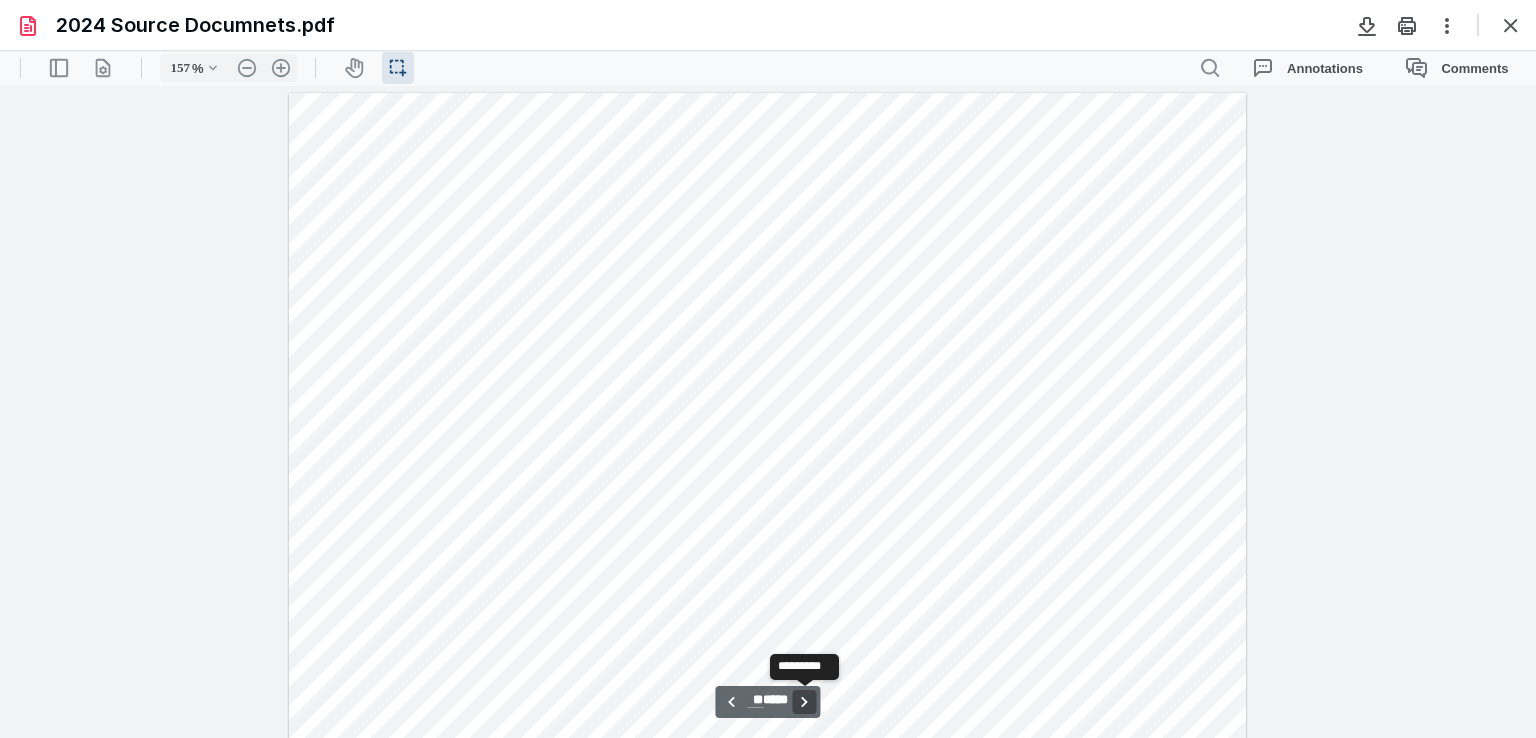 click on "**********" at bounding box center (805, 702) 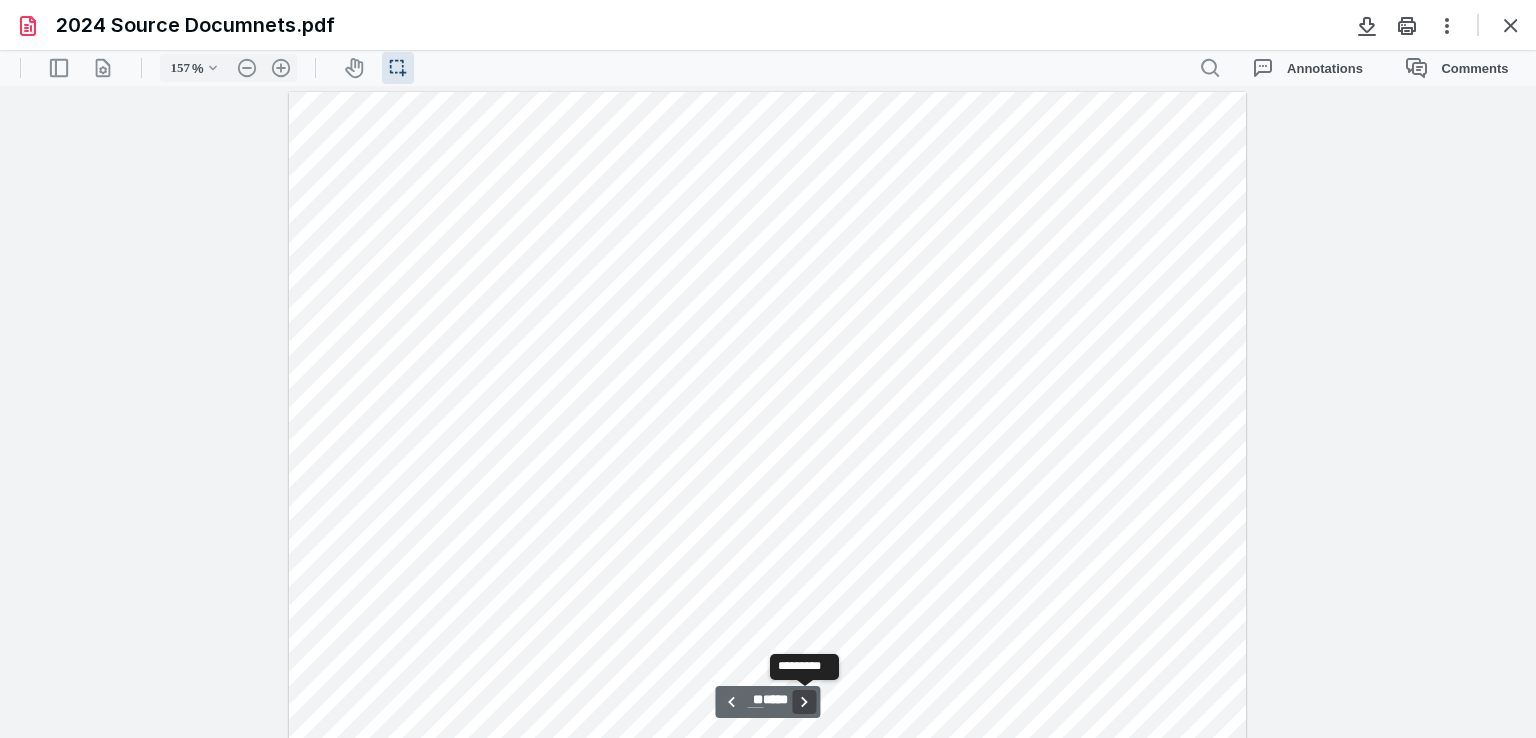 click on "**********" at bounding box center (805, 702) 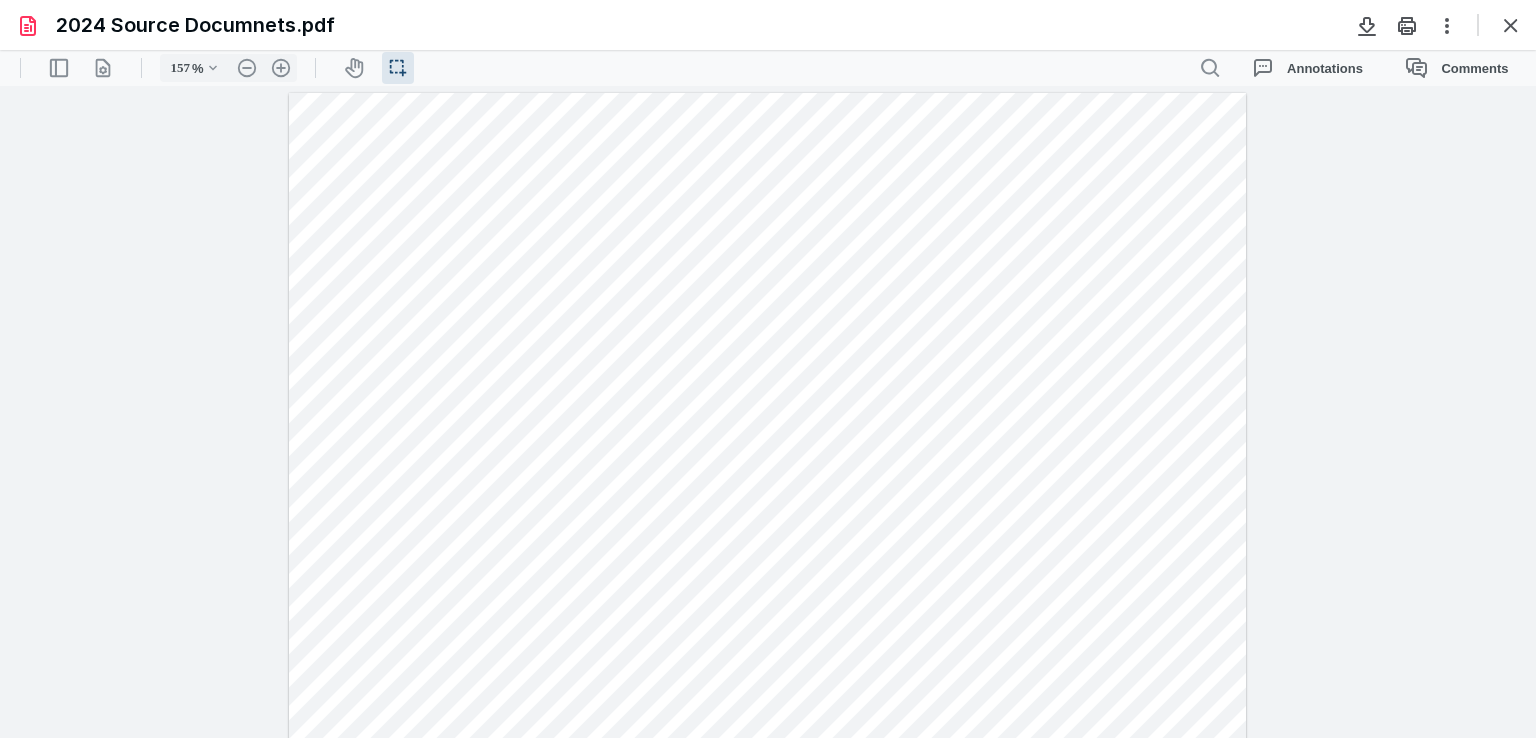 type 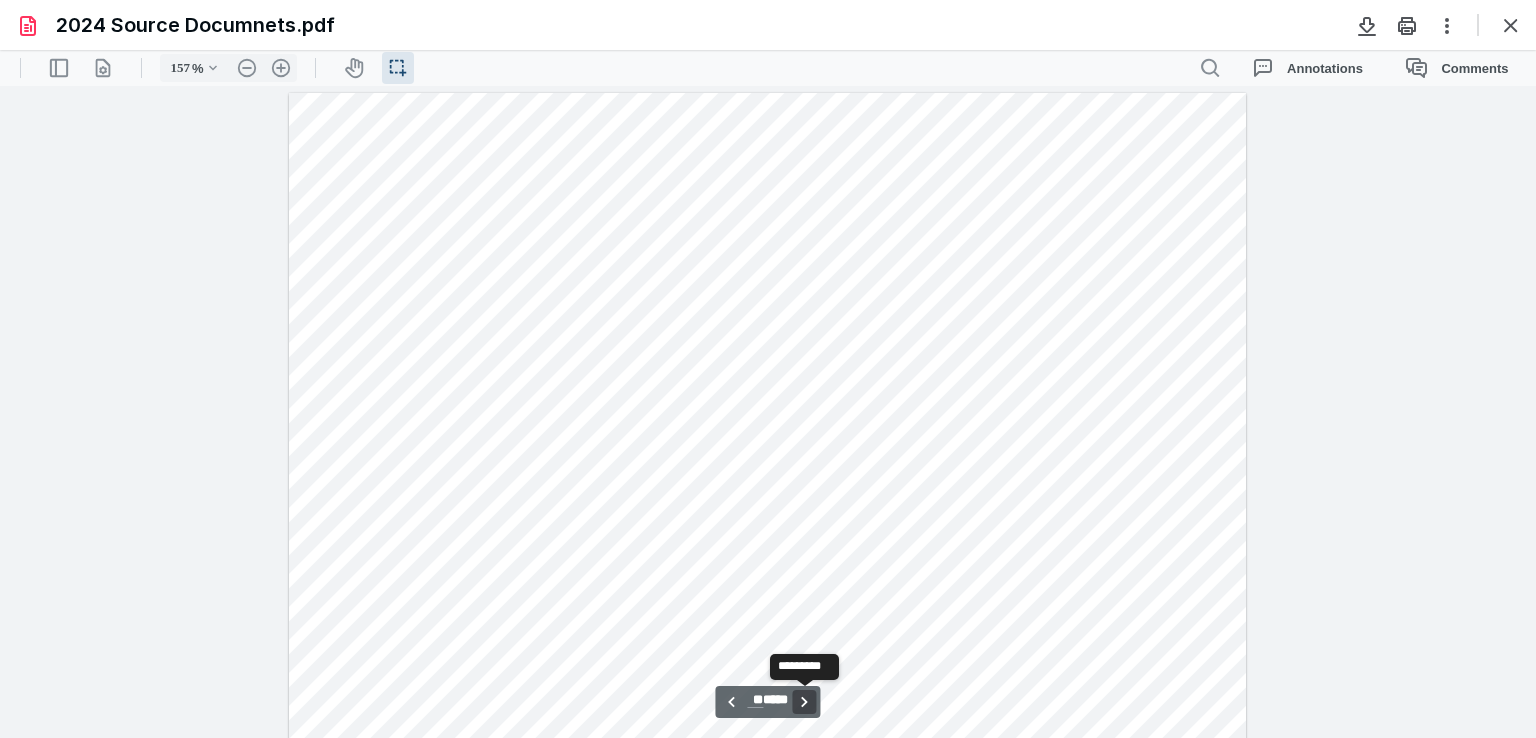 click on "**********" at bounding box center (805, 702) 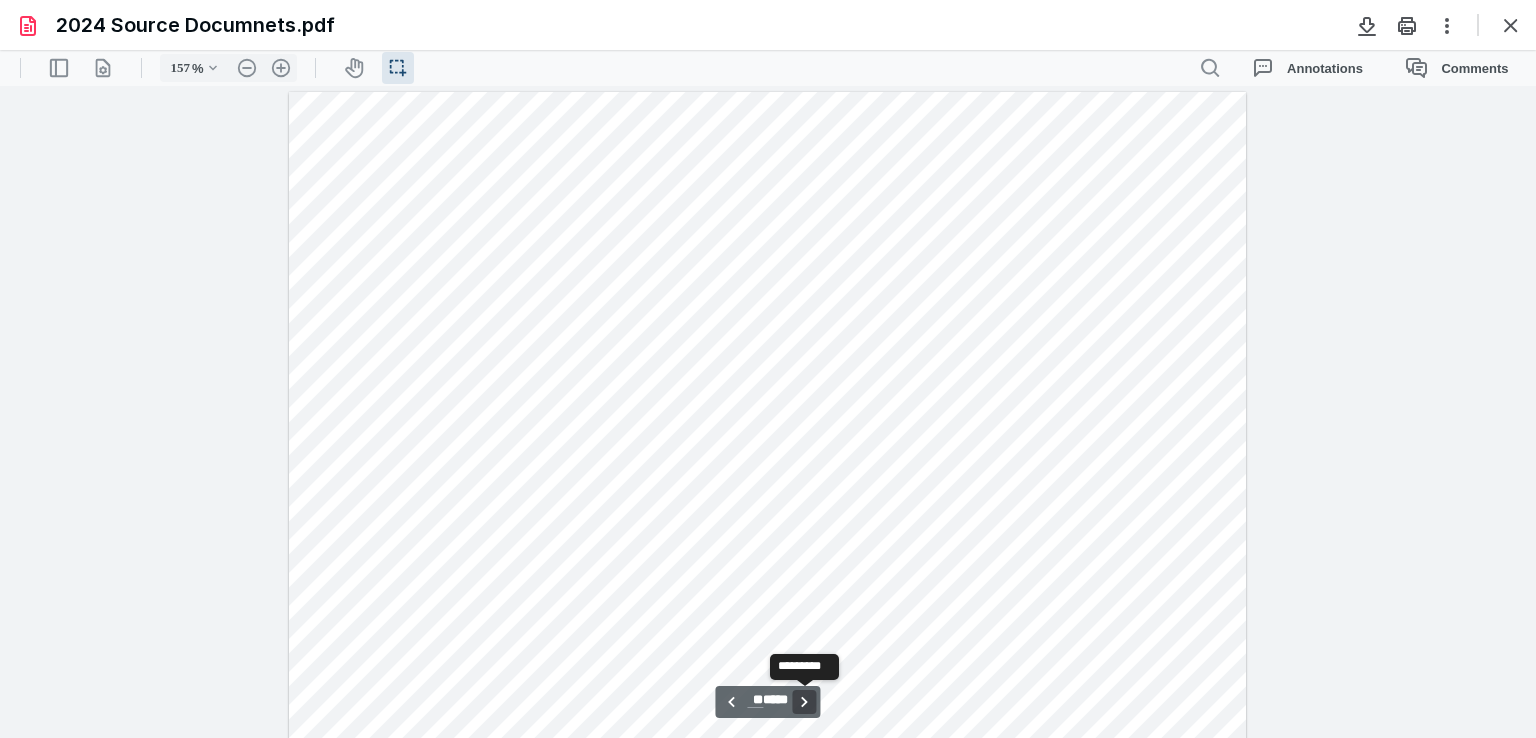 click on "**********" at bounding box center [805, 702] 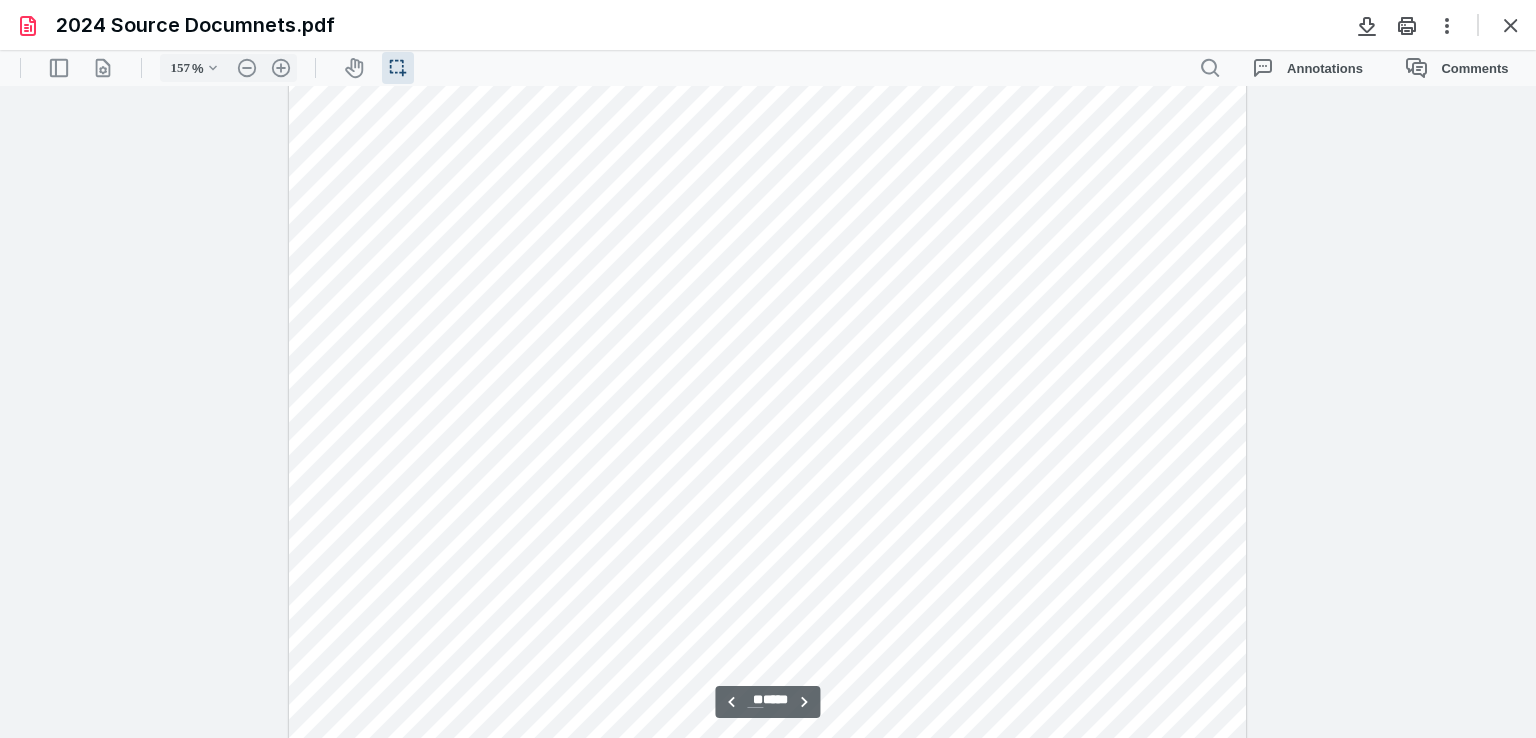 scroll, scrollTop: 71676, scrollLeft: 0, axis: vertical 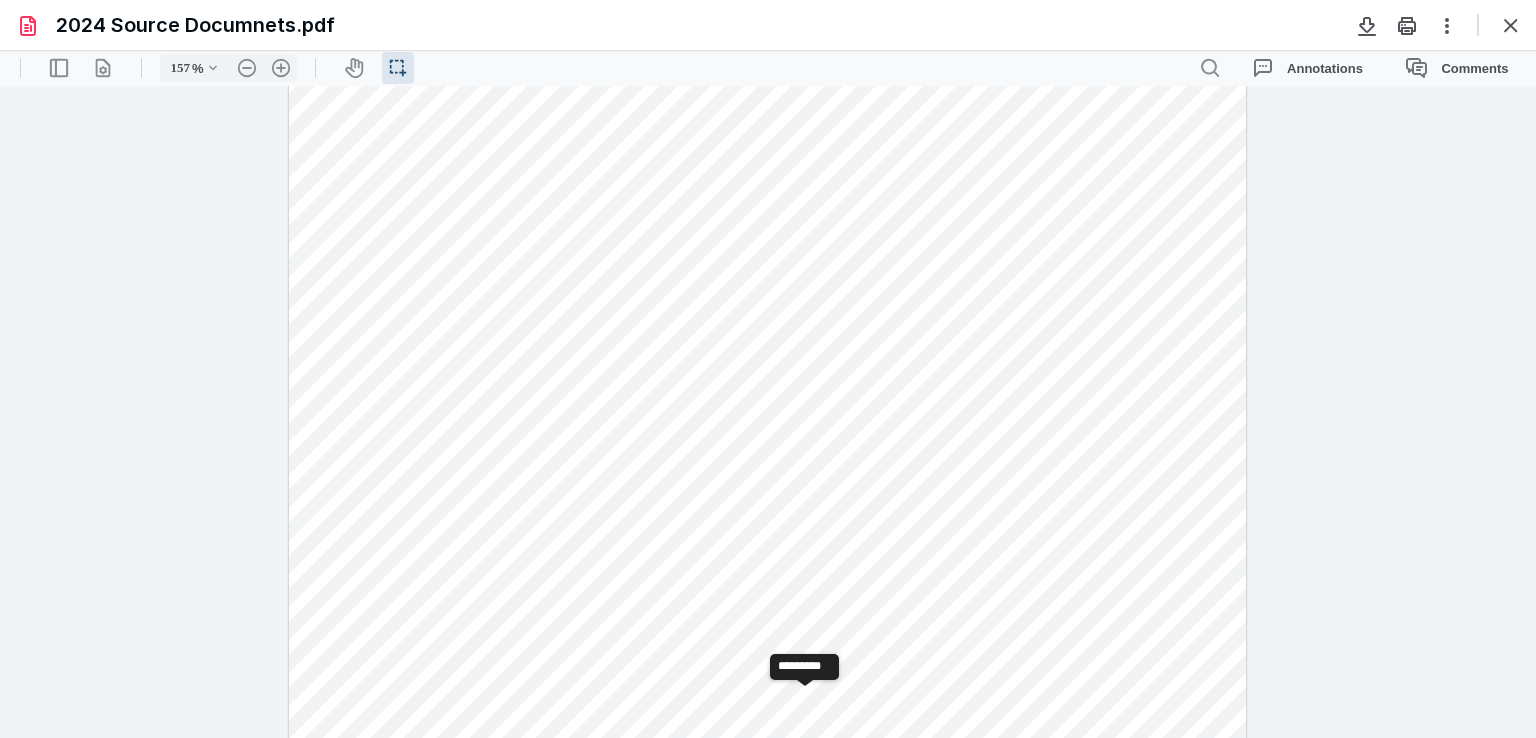 click on "**********" at bounding box center [805, 702] 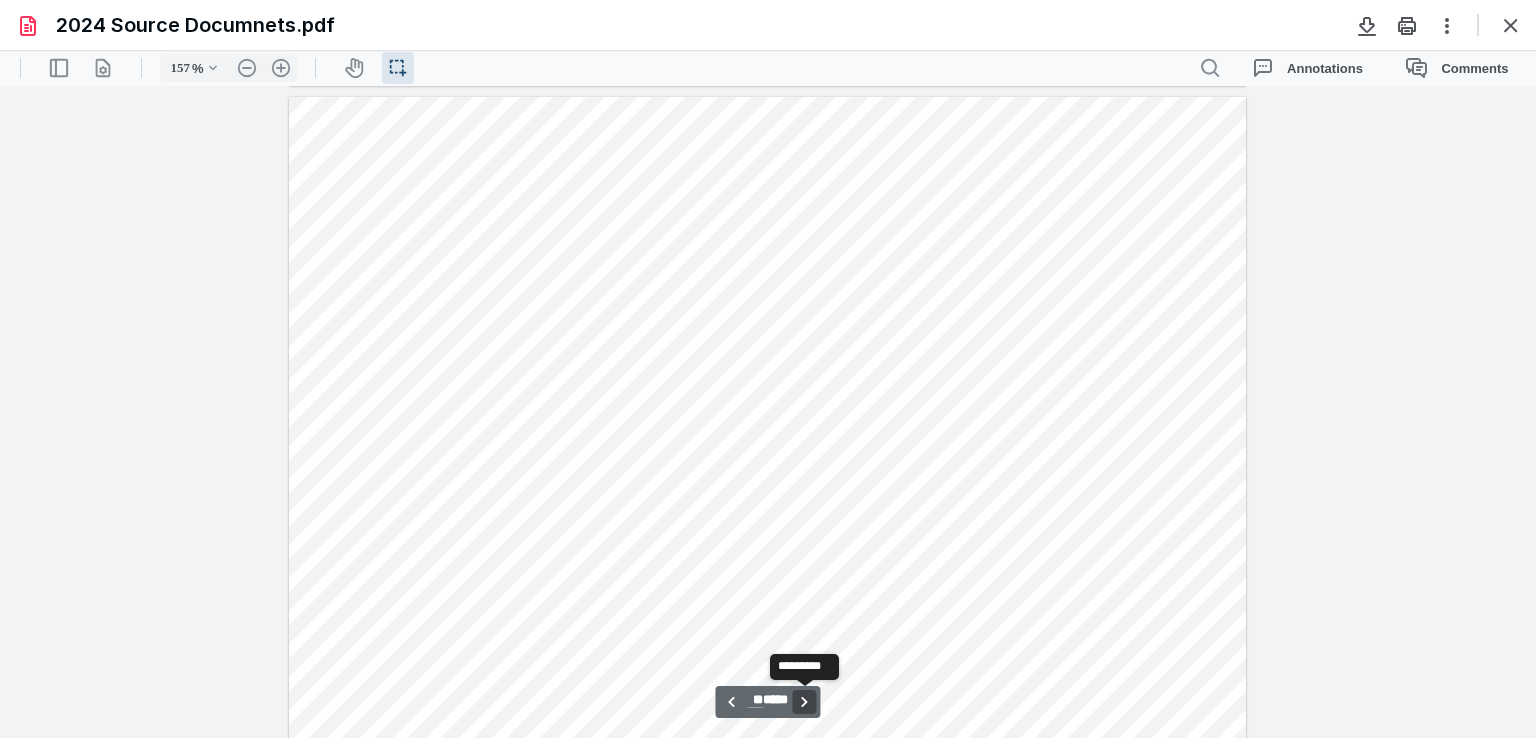 click on "**********" at bounding box center (805, 702) 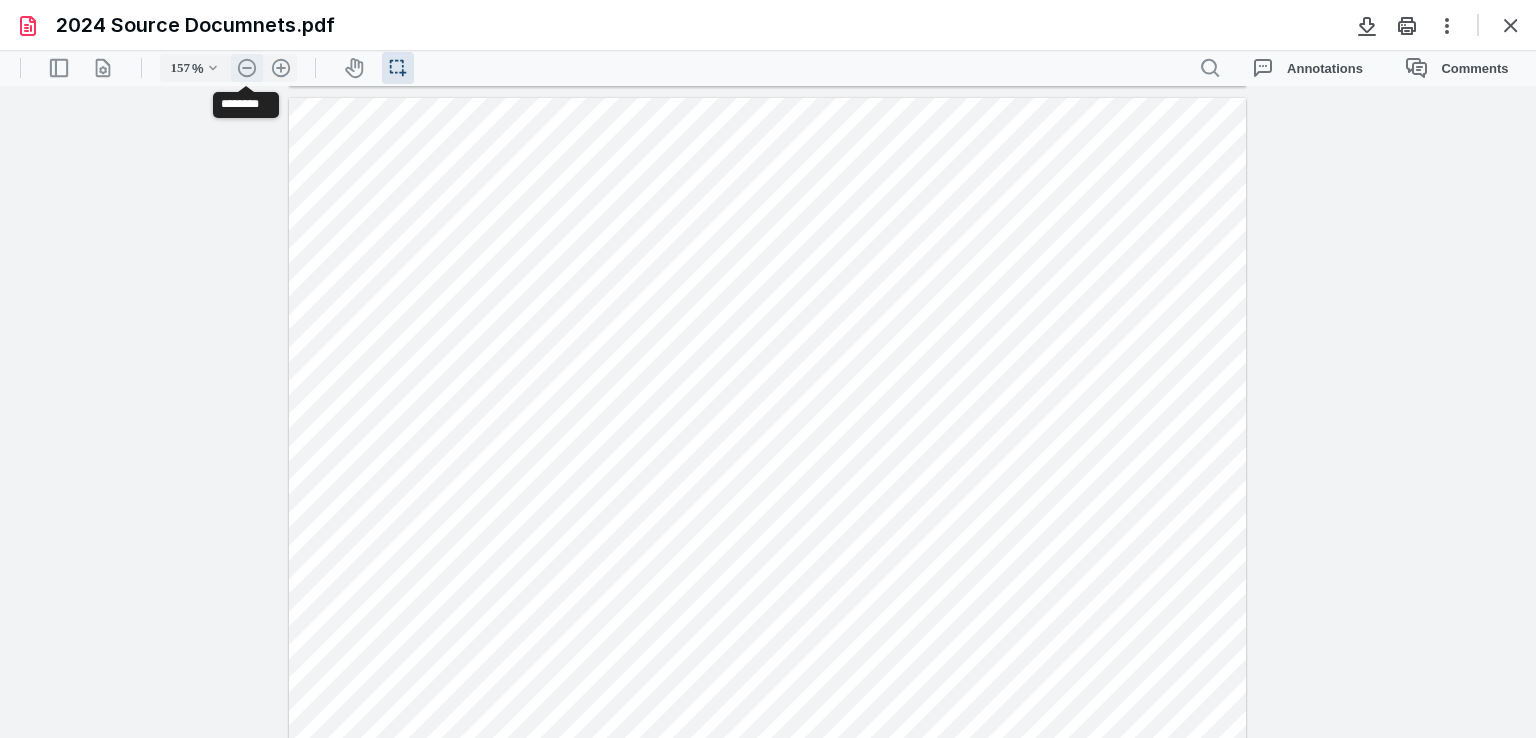 click on ".cls-1{fill:#abb0c4;} icon - header - zoom - out - line" at bounding box center [247, 68] 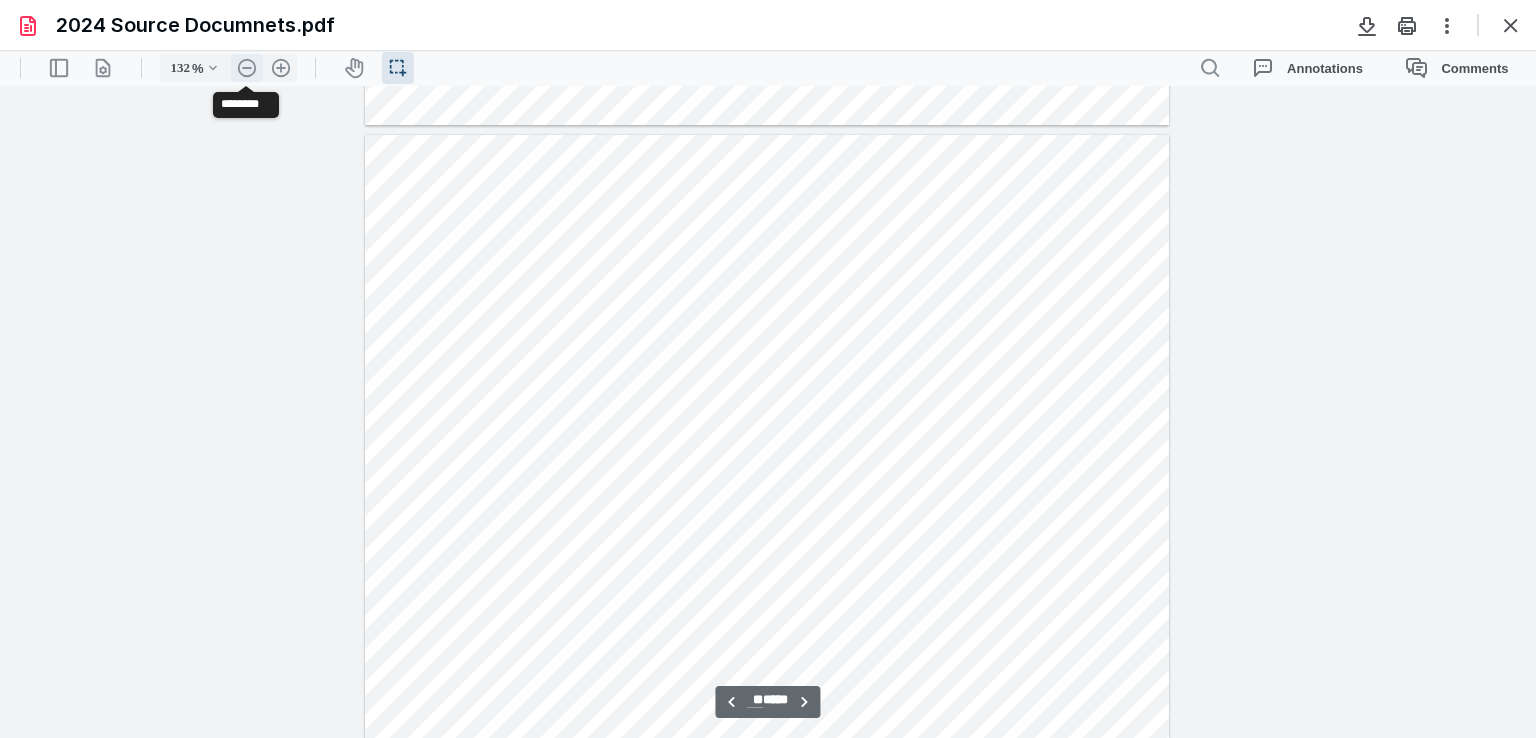 click on ".cls-1{fill:#abb0c4;} icon - header - zoom - out - line" at bounding box center (247, 68) 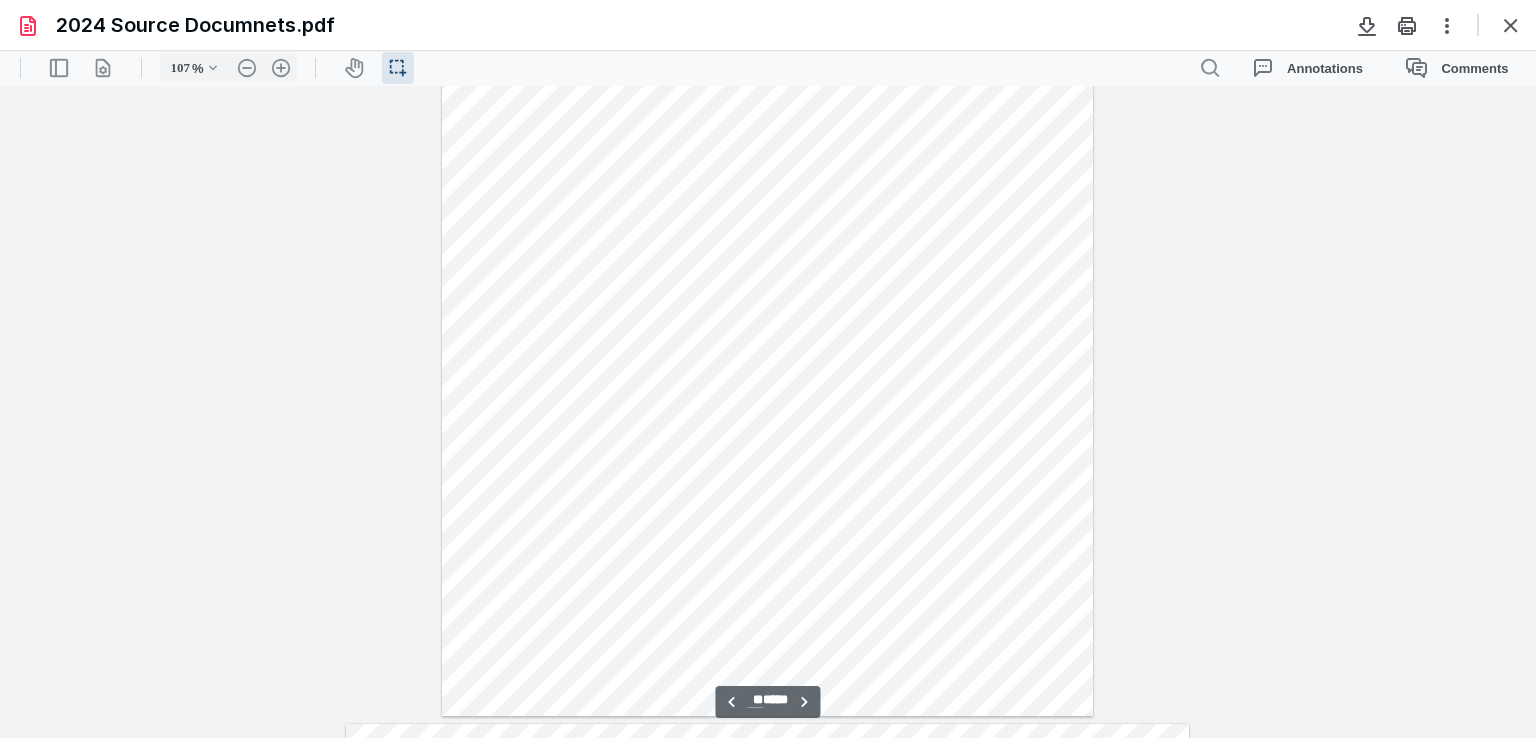 scroll, scrollTop: 51160, scrollLeft: 0, axis: vertical 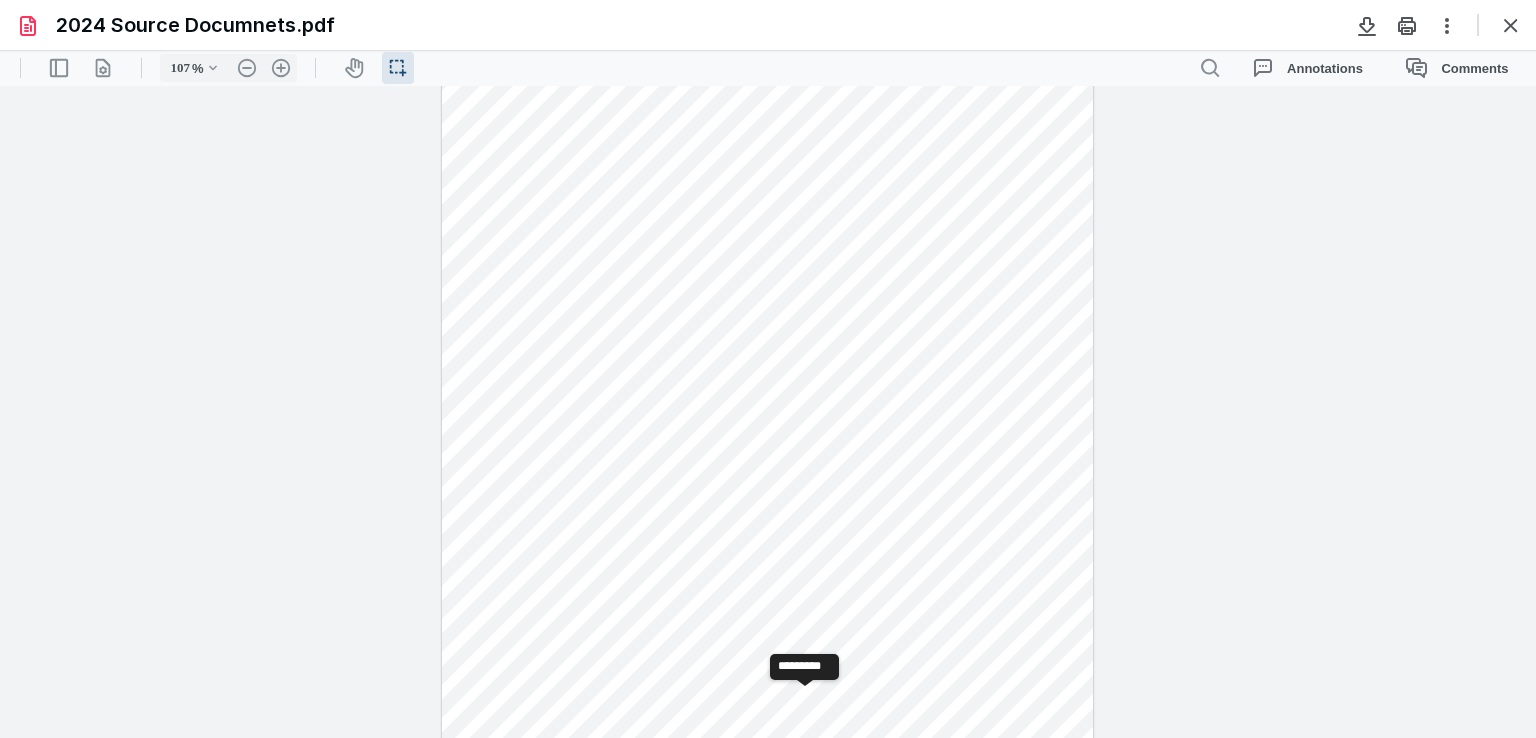 click on "**********" at bounding box center (805, 702) 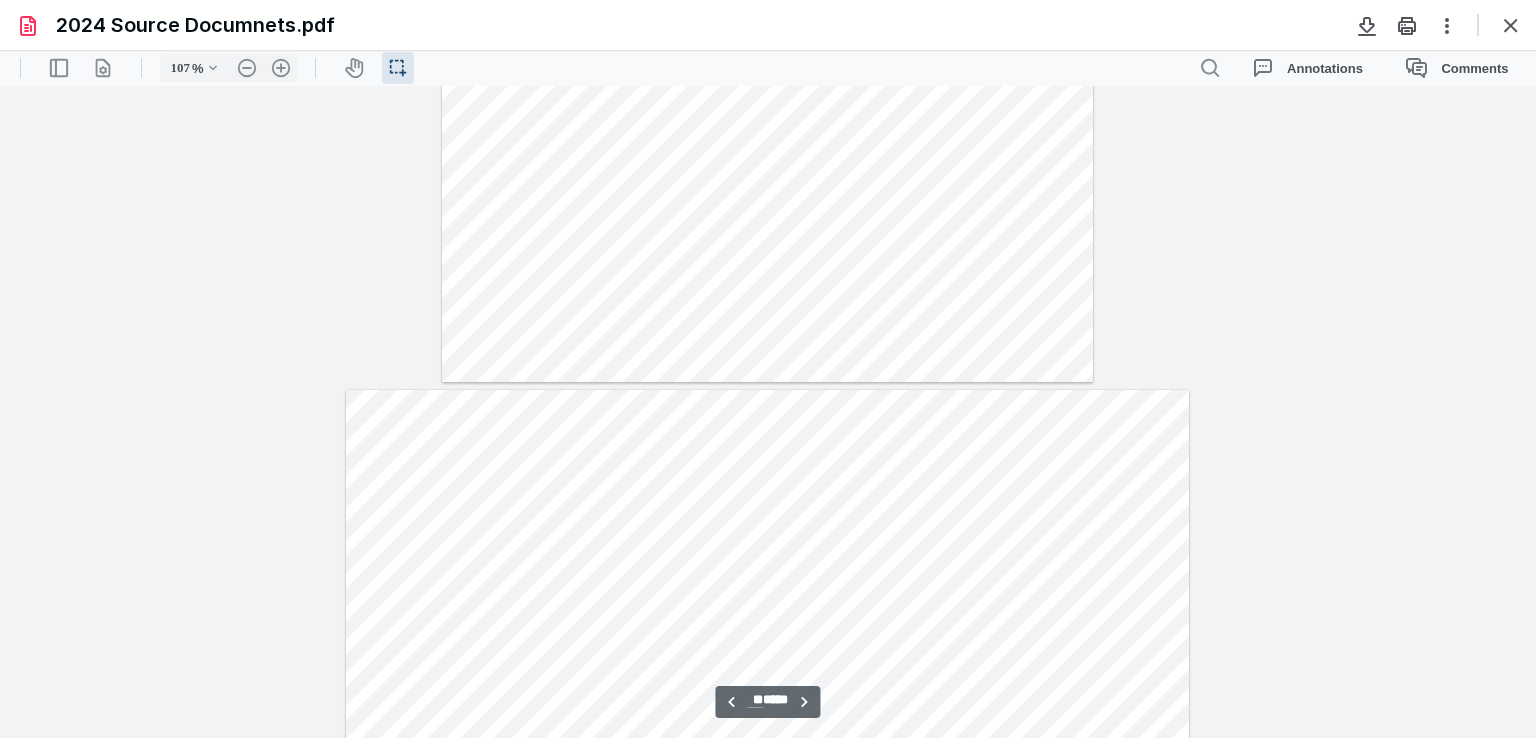 scroll, scrollTop: 51394, scrollLeft: 0, axis: vertical 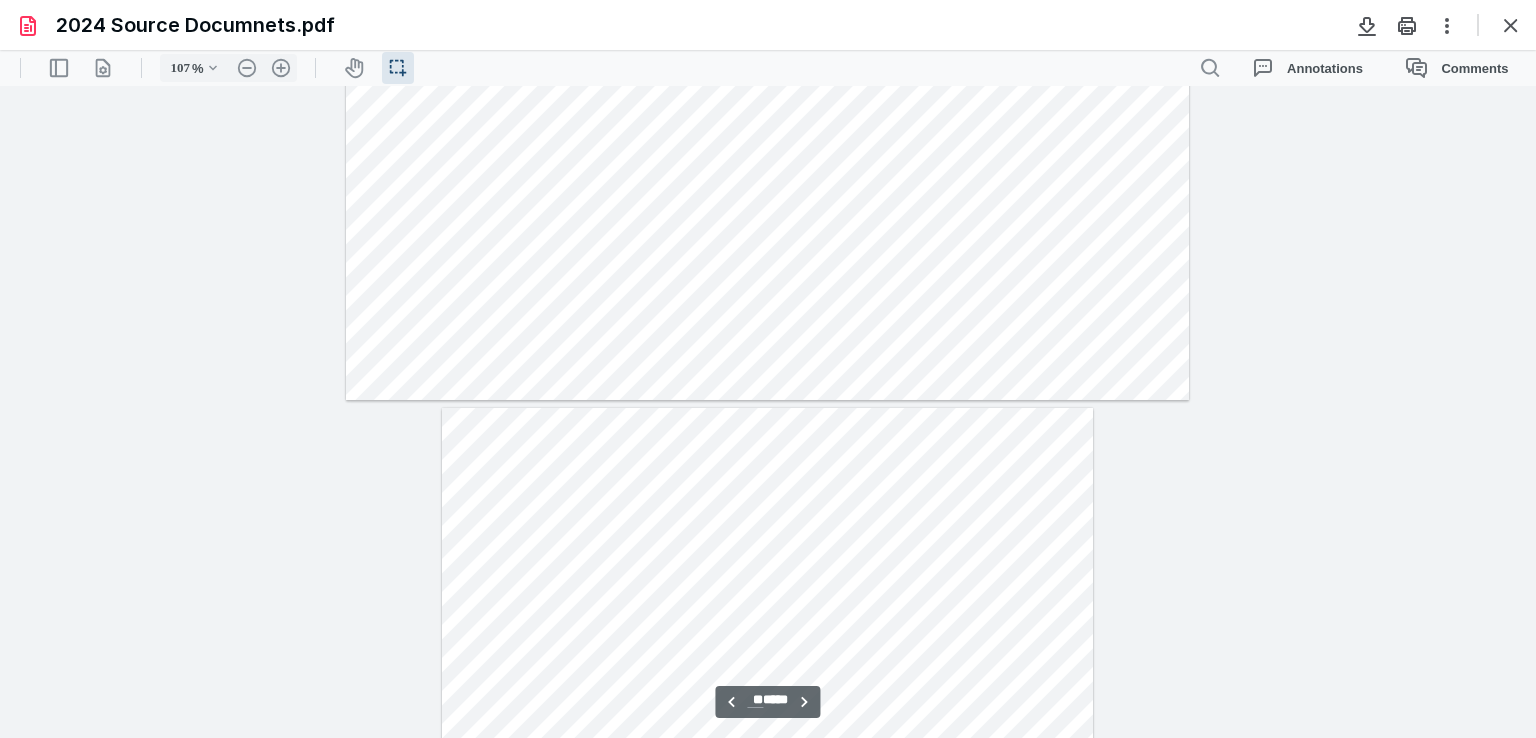 type on "**" 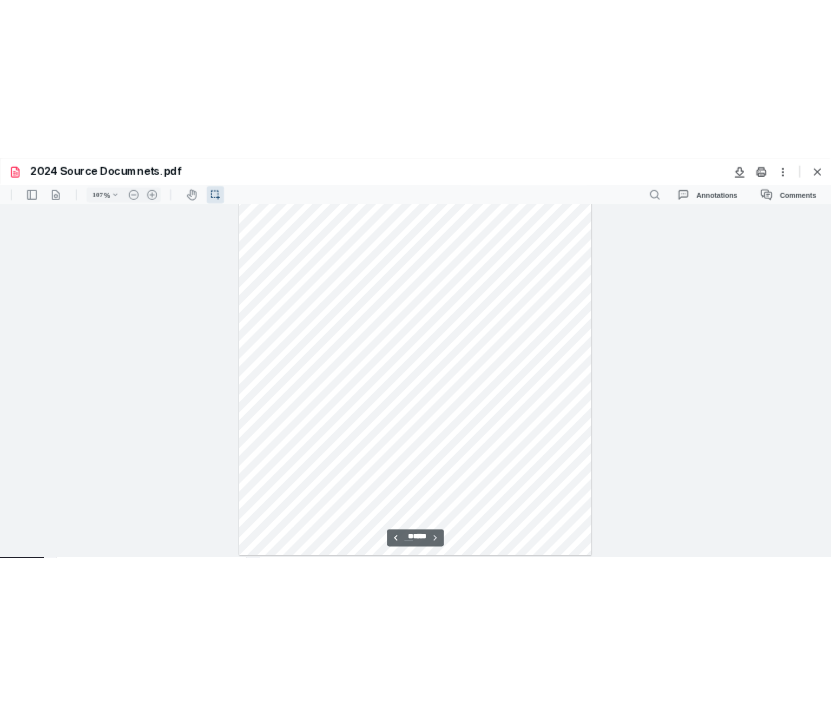 scroll, scrollTop: 53411, scrollLeft: 0, axis: vertical 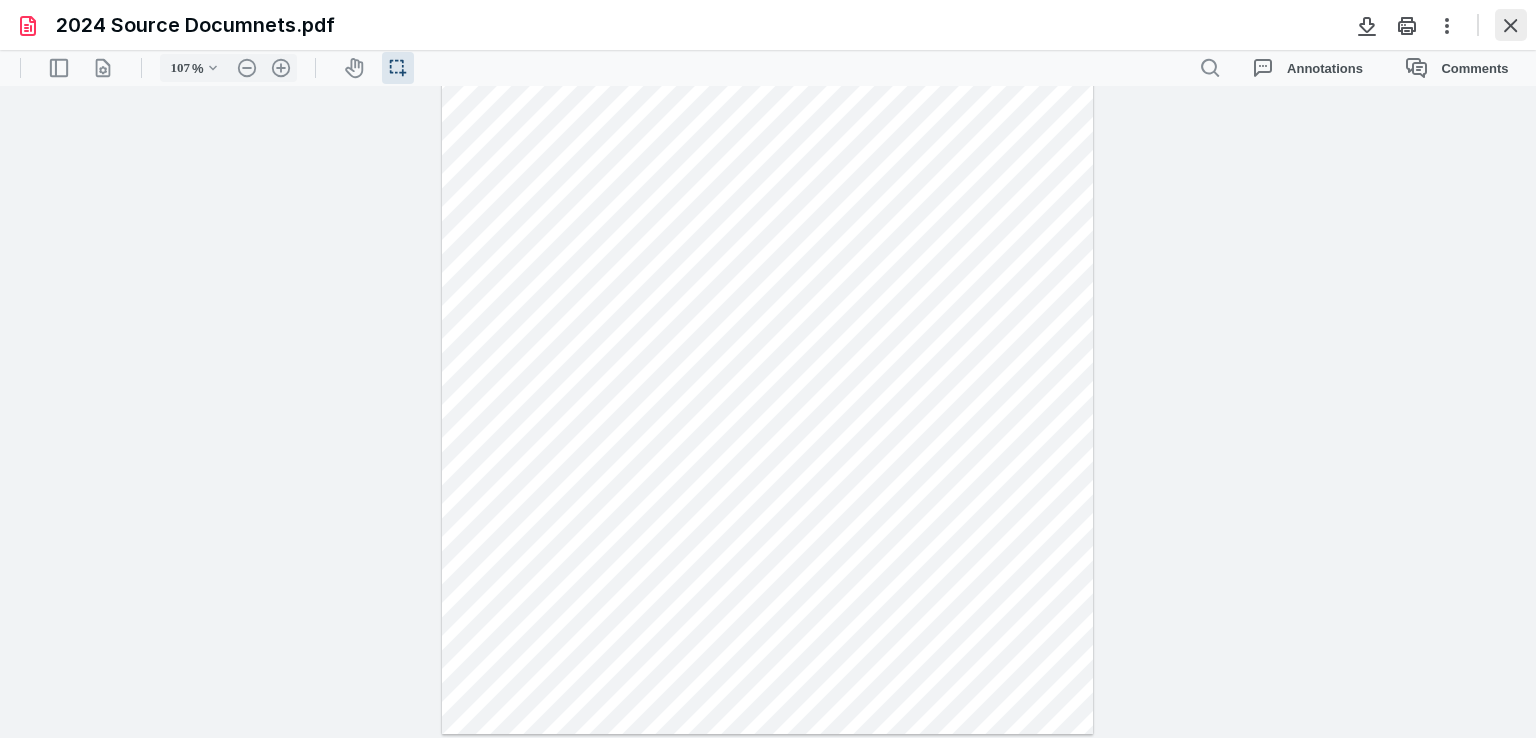 click at bounding box center [1511, 25] 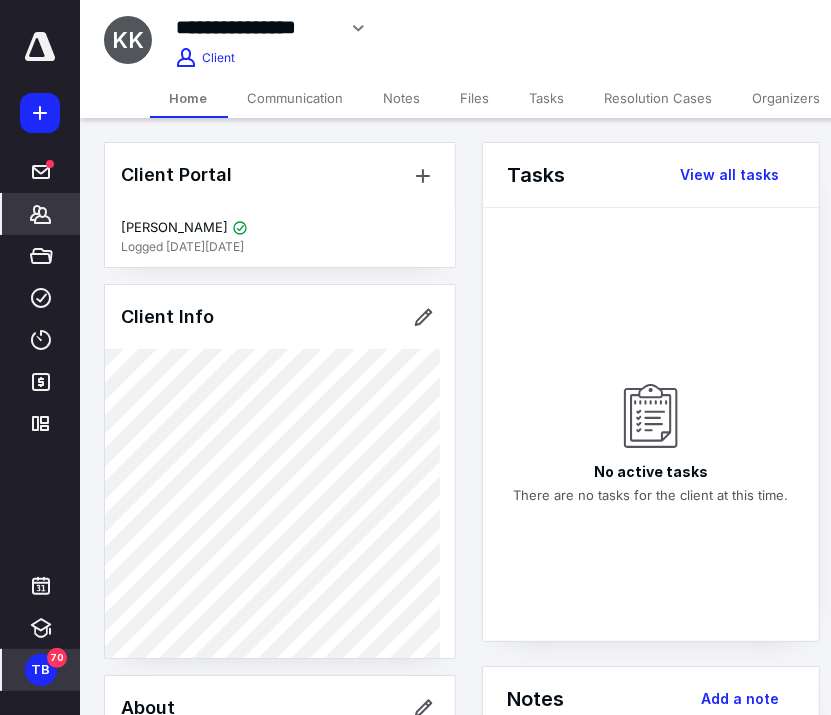 click on "TB" at bounding box center (41, 670) 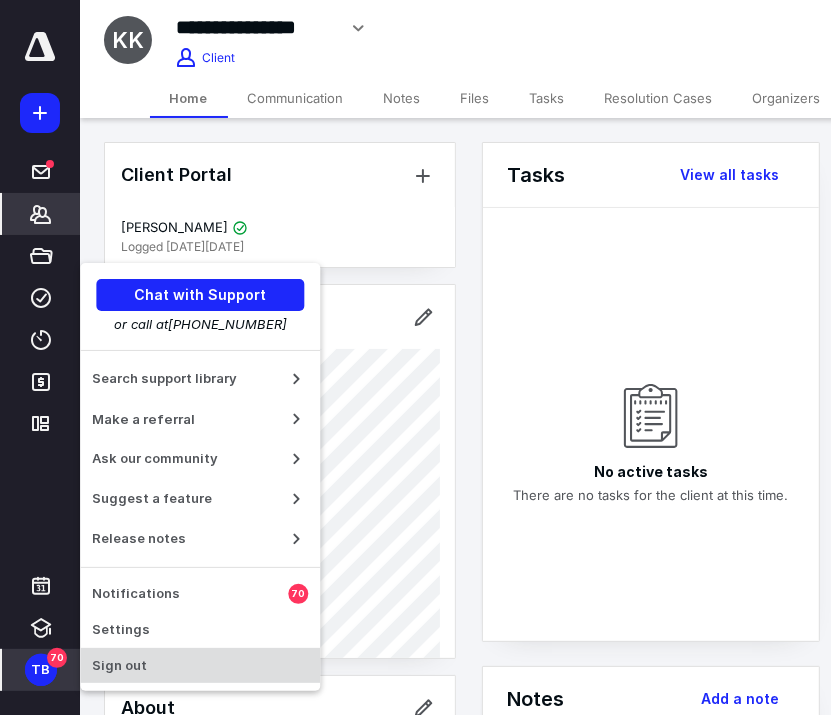 click on "Sign out" at bounding box center [200, 666] 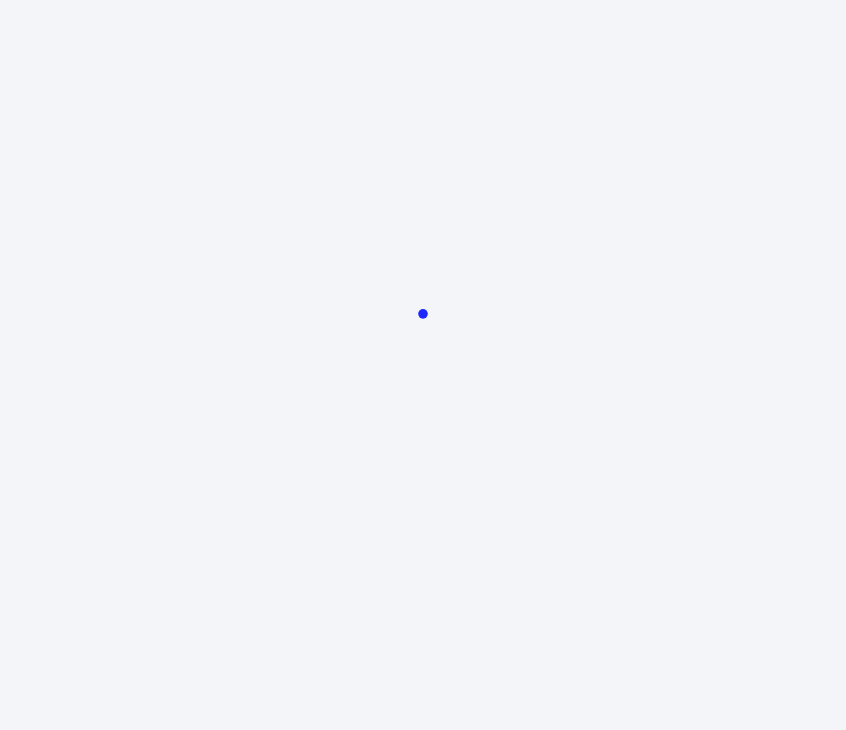 scroll, scrollTop: 0, scrollLeft: 0, axis: both 